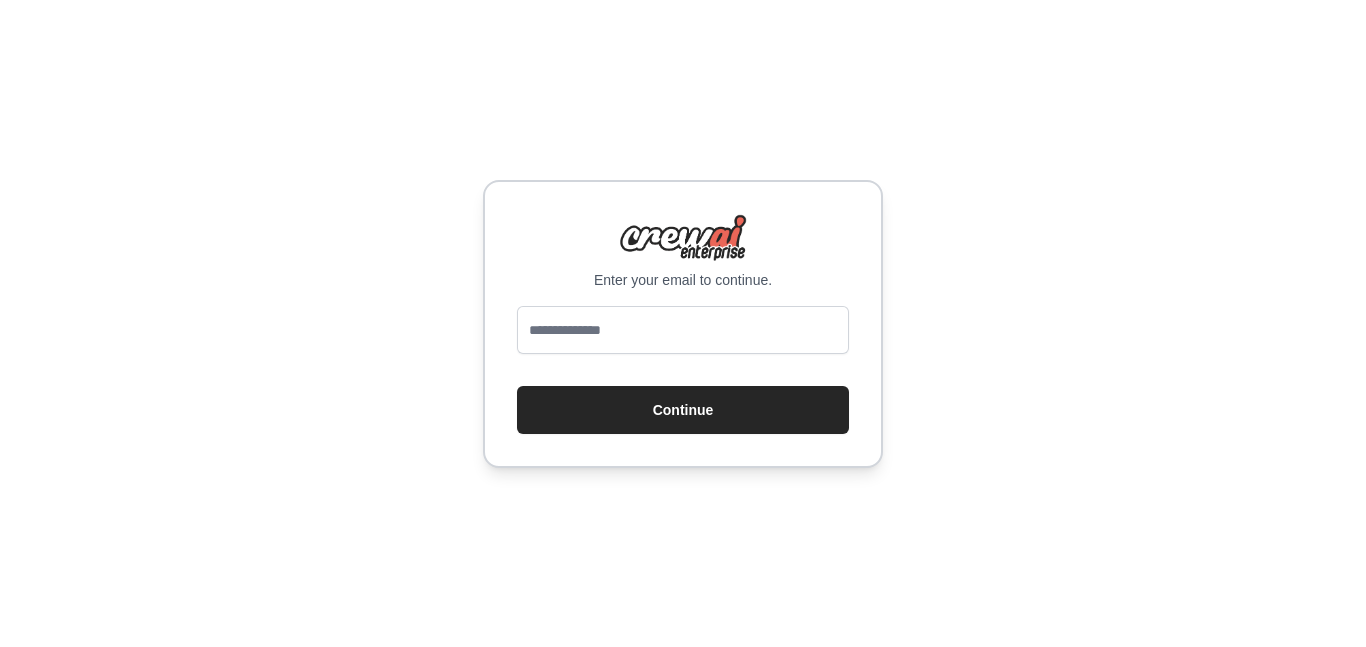 scroll, scrollTop: 0, scrollLeft: 0, axis: both 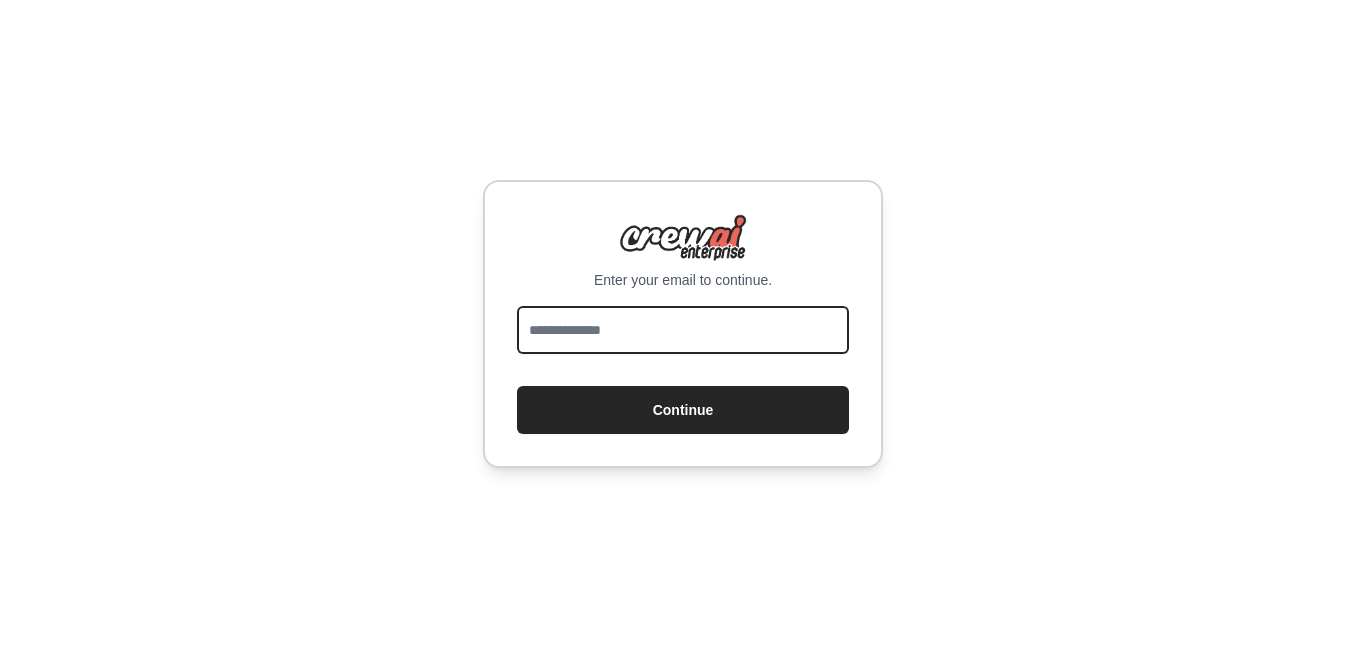 click at bounding box center [683, 330] 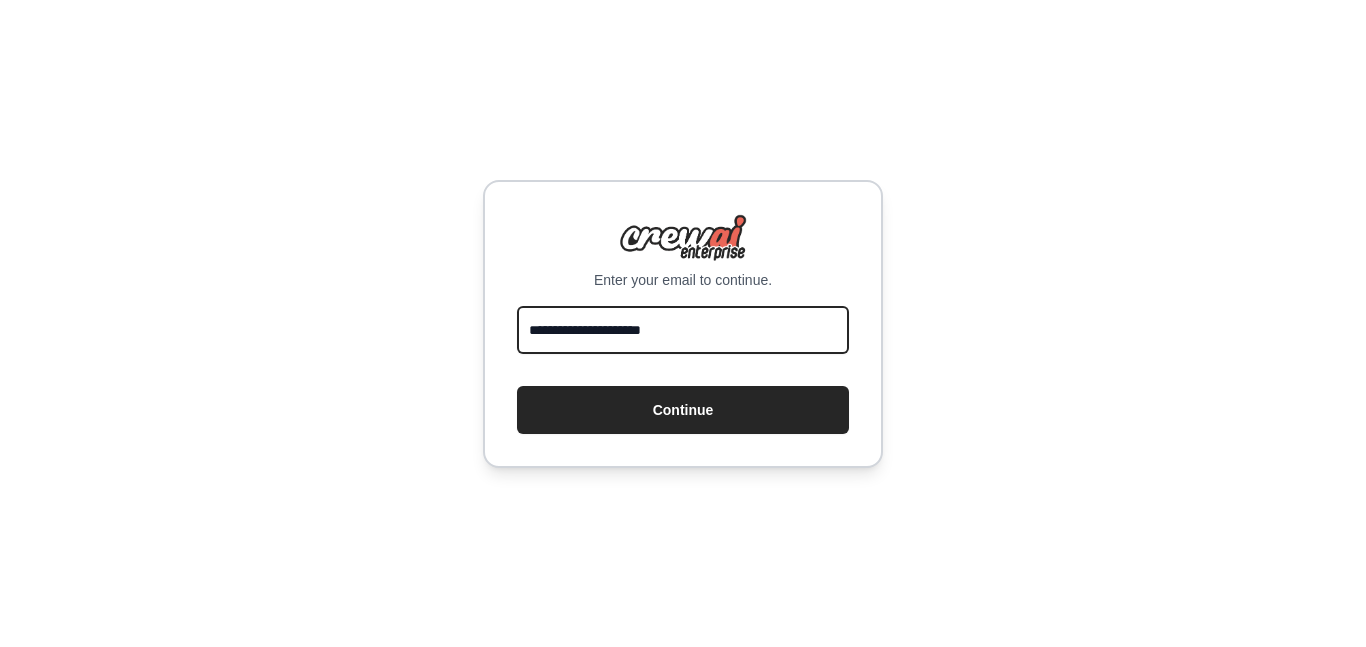 type on "**********" 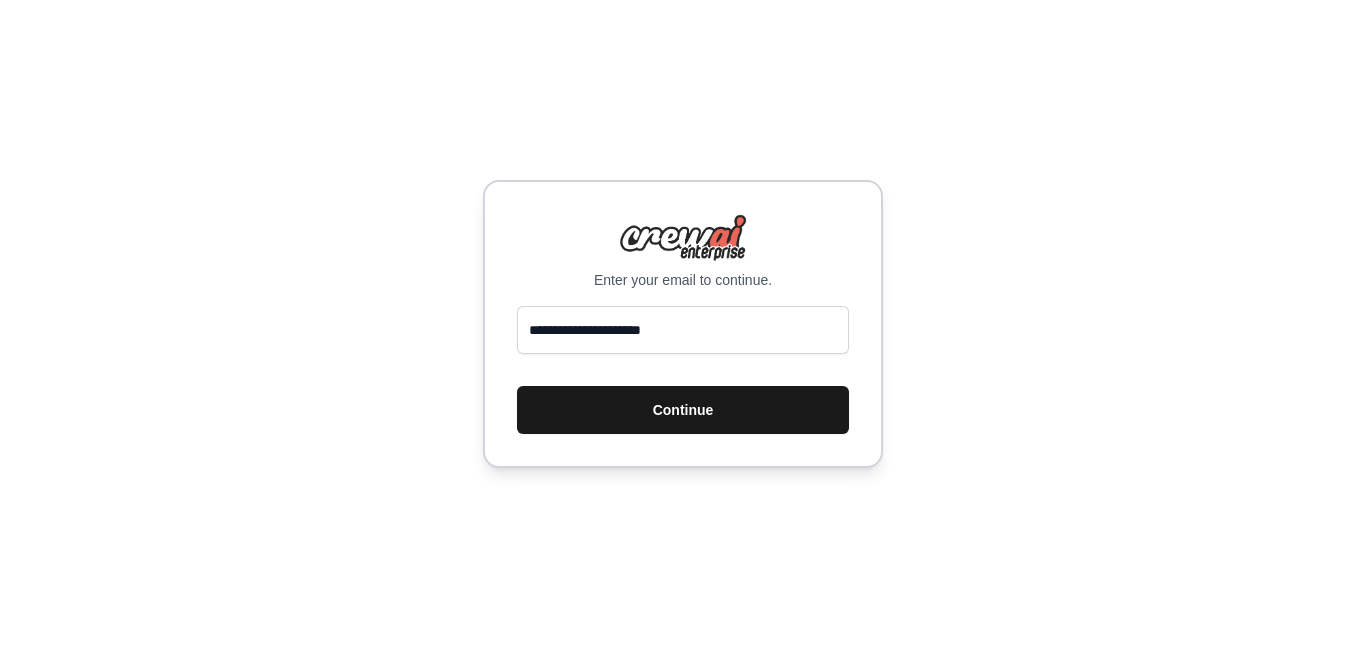 click on "Continue" at bounding box center [683, 410] 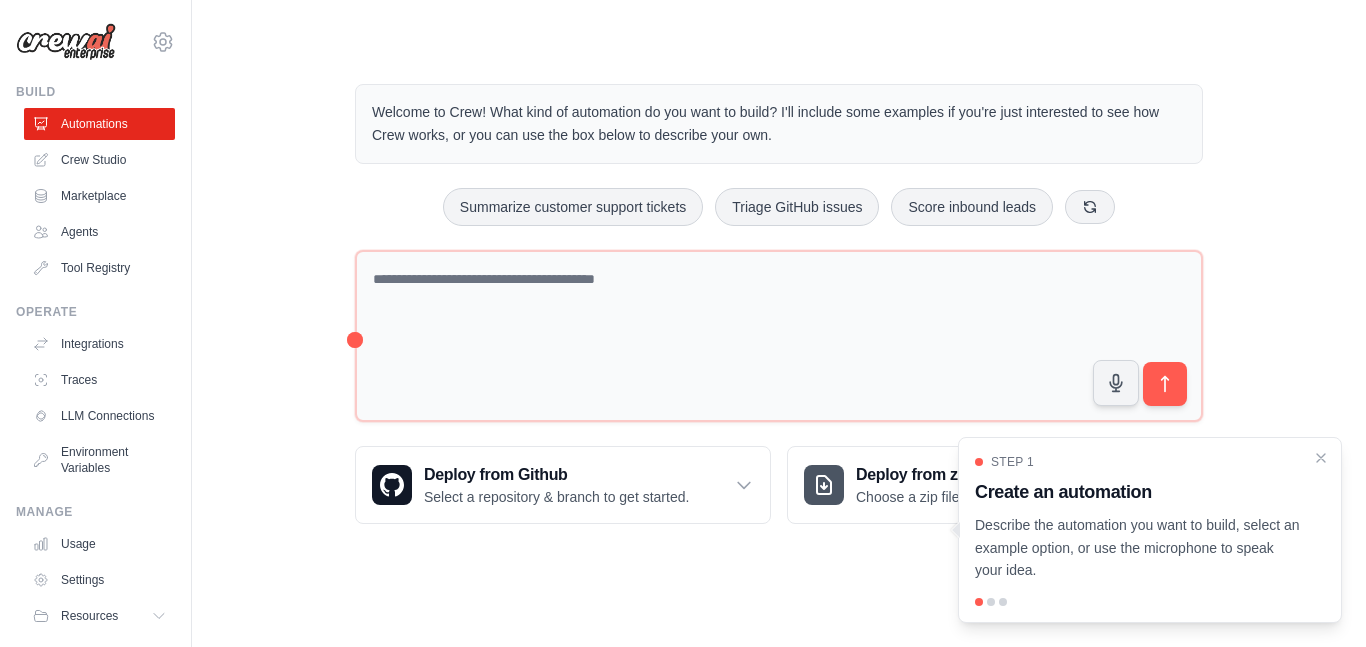 scroll, scrollTop: 0, scrollLeft: 0, axis: both 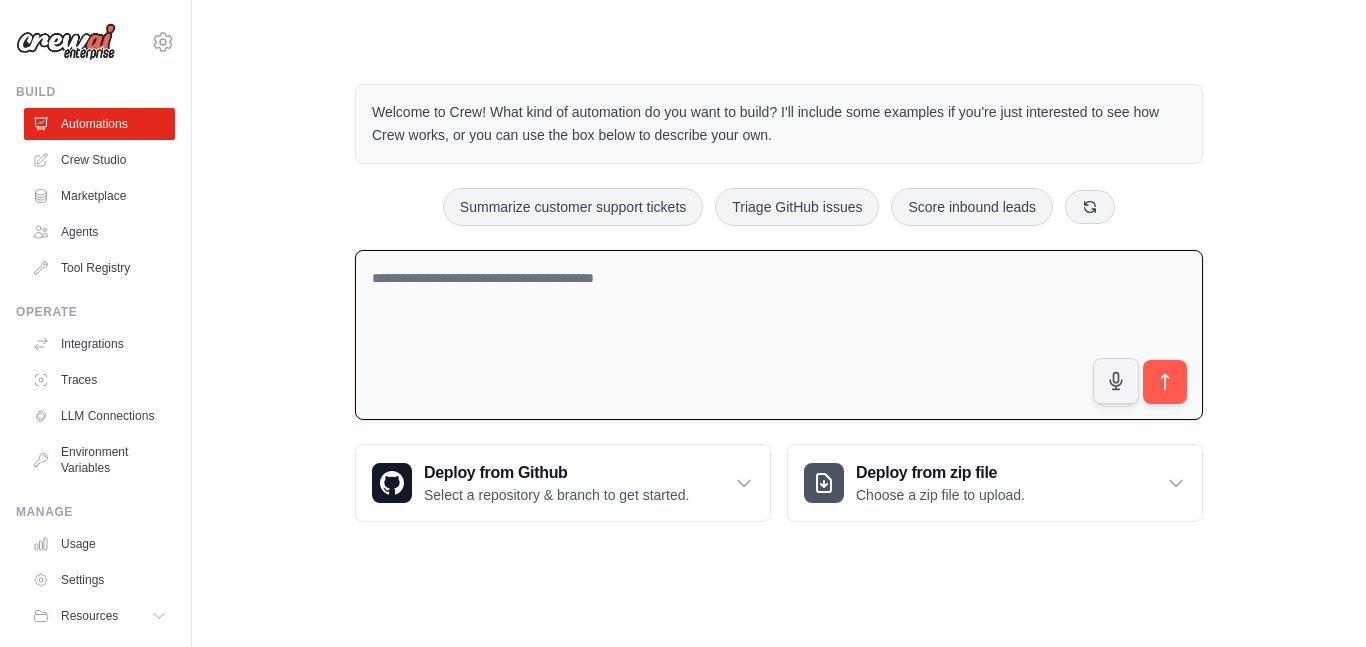 click at bounding box center (779, 335) 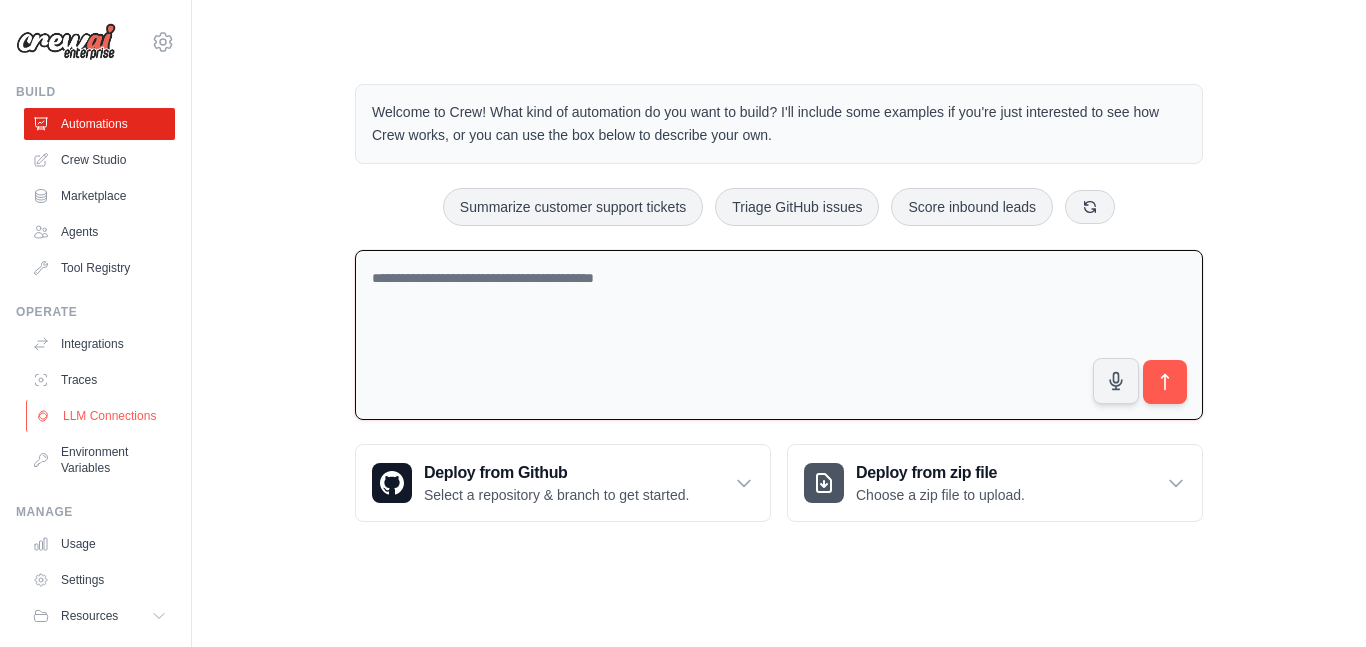 click on "LLM Connections" at bounding box center (101, 416) 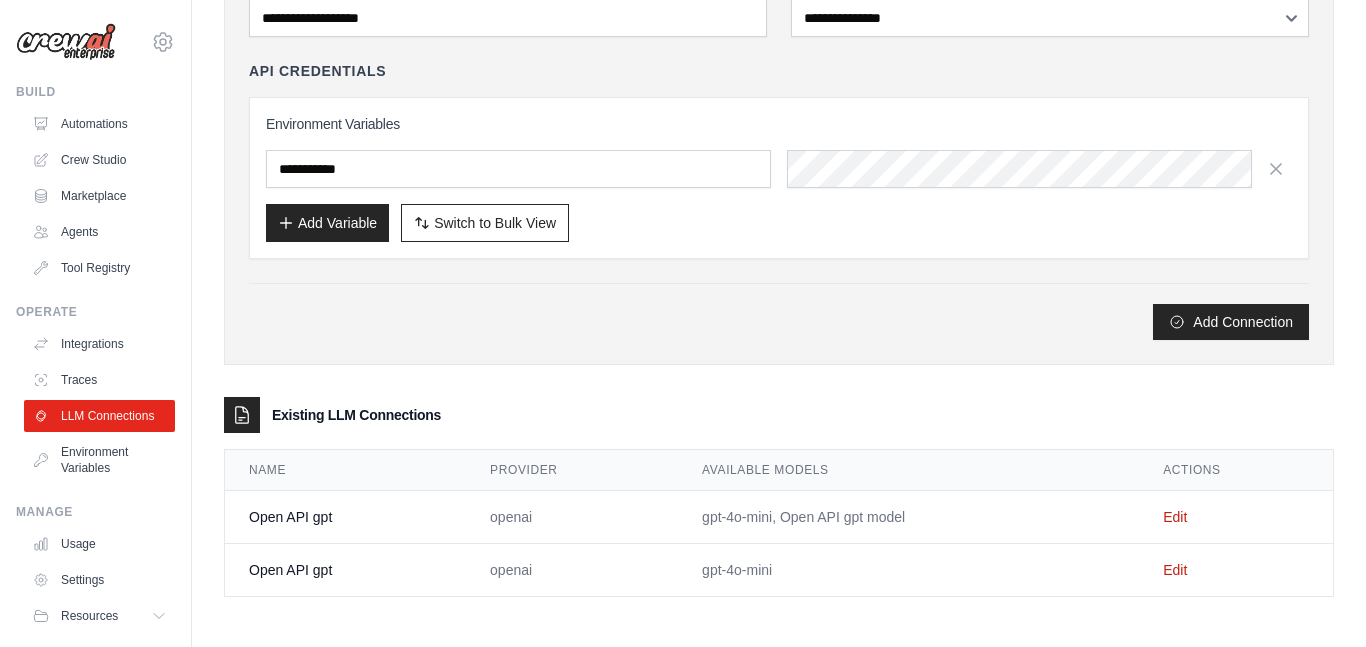 scroll, scrollTop: 188, scrollLeft: 0, axis: vertical 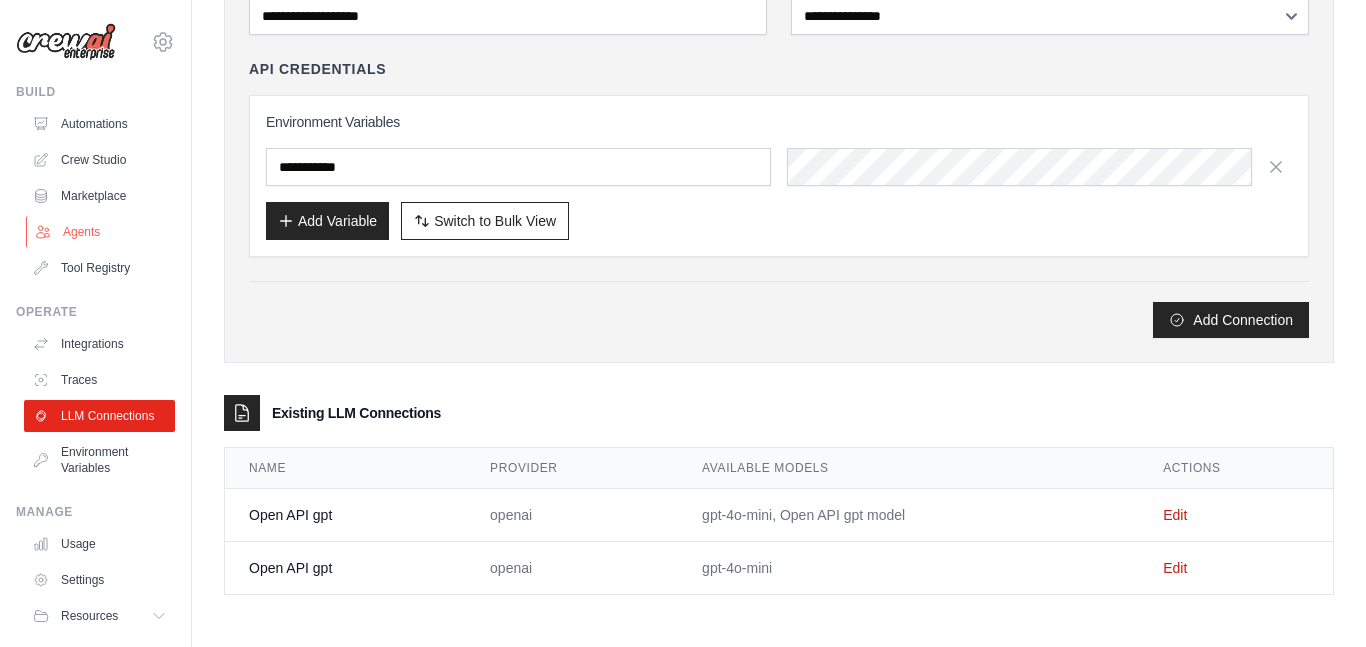 click on "Agents" at bounding box center [101, 232] 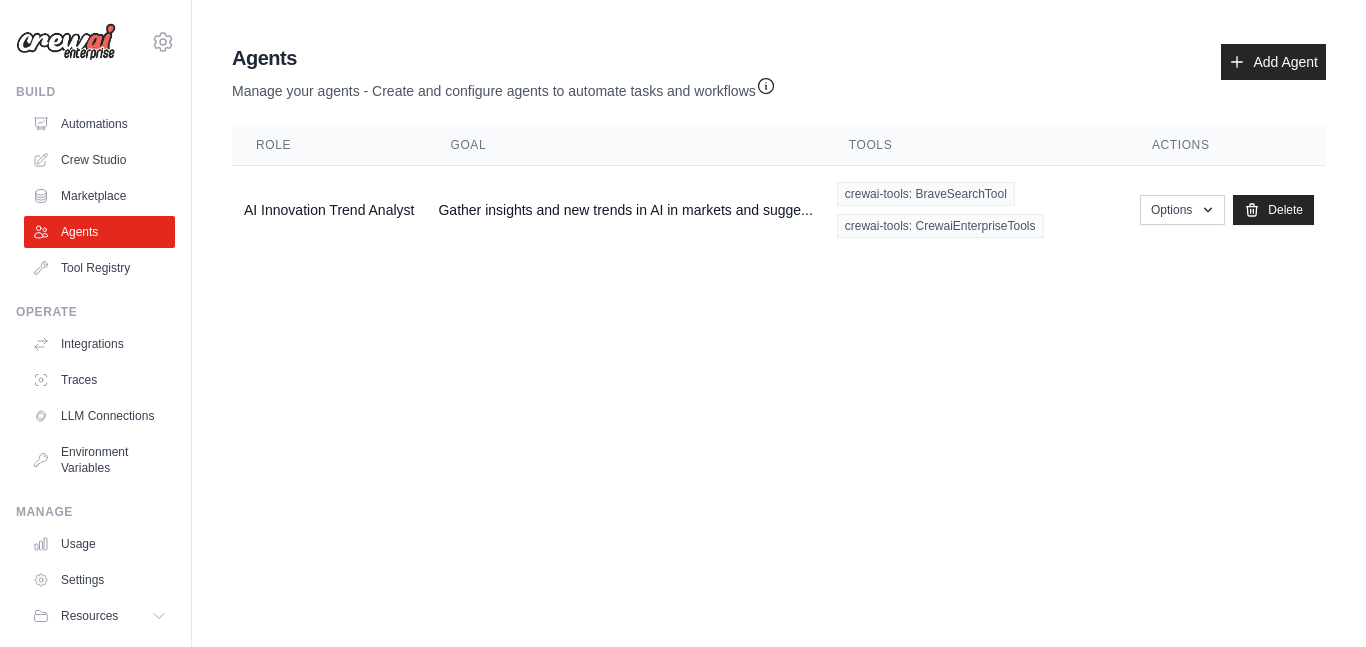 scroll, scrollTop: 0, scrollLeft: 0, axis: both 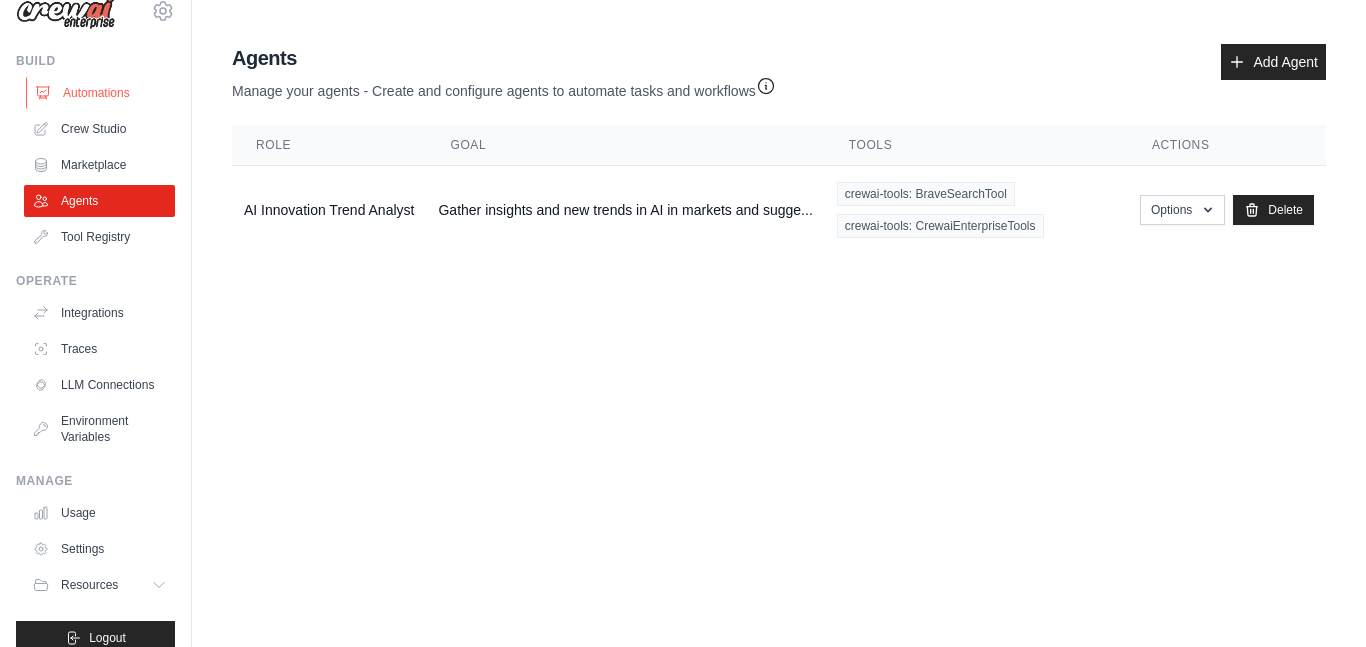 click on "Automations" at bounding box center [101, 93] 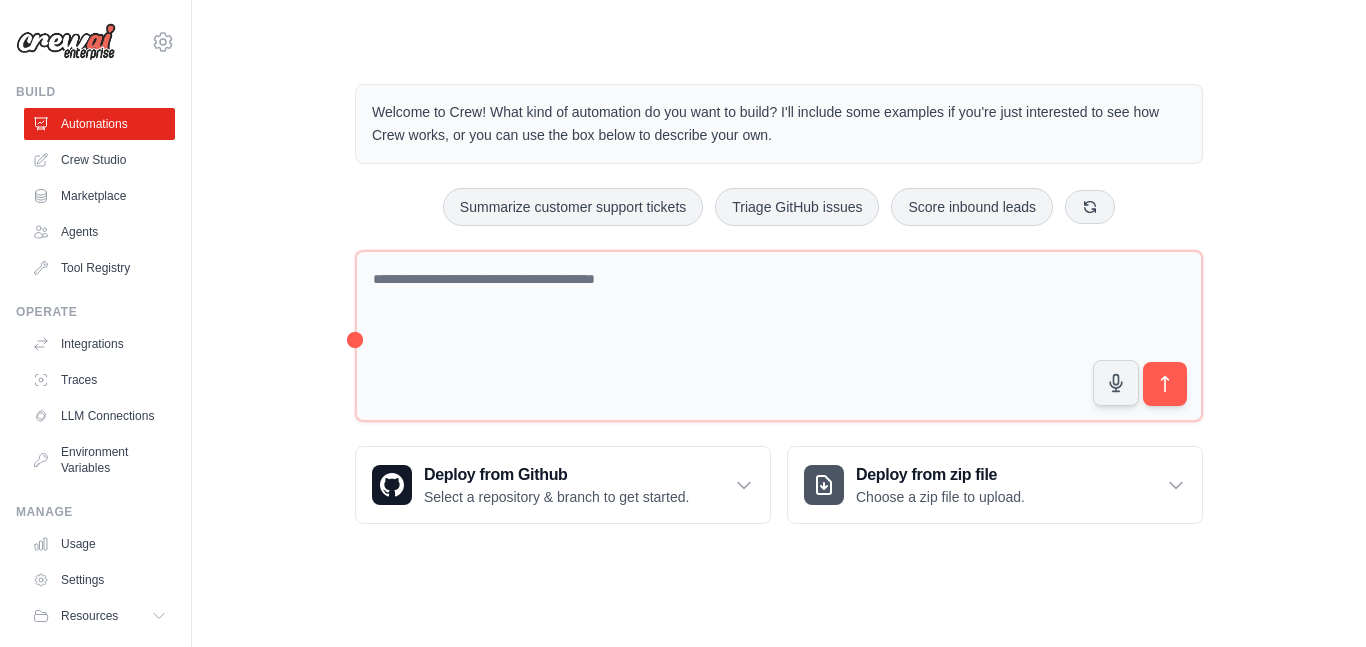 click at bounding box center (779, 336) 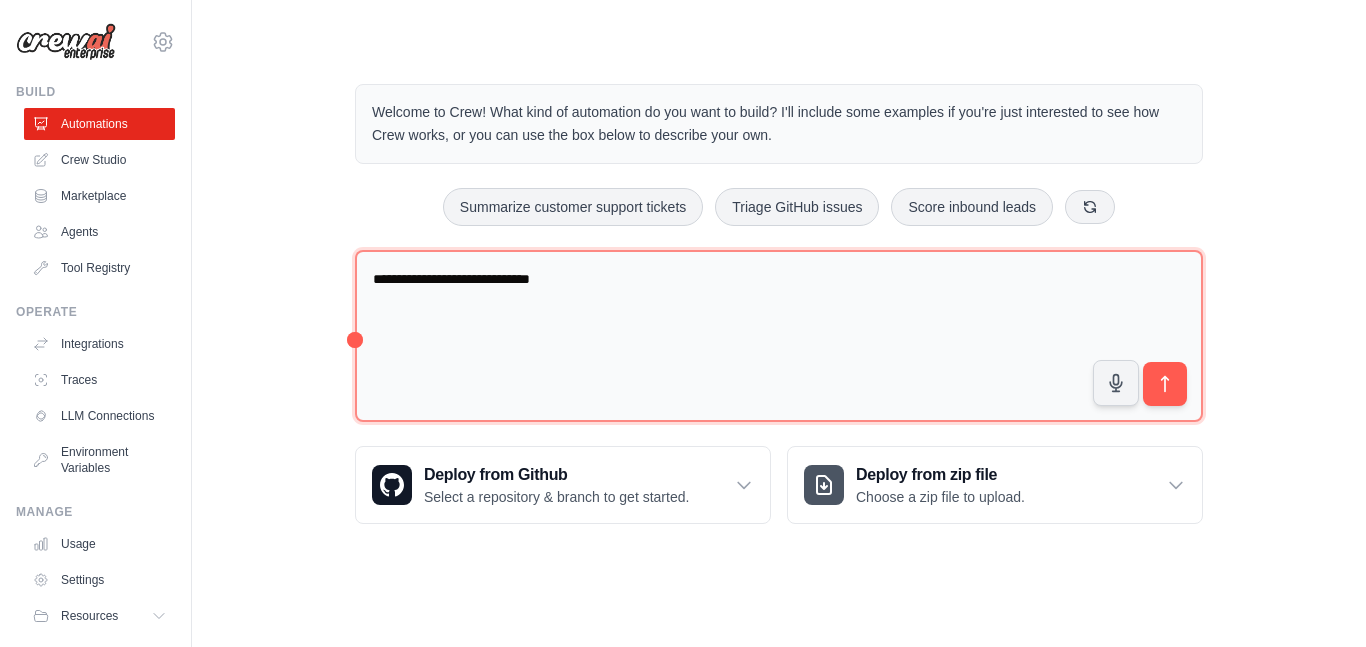 type on "**********" 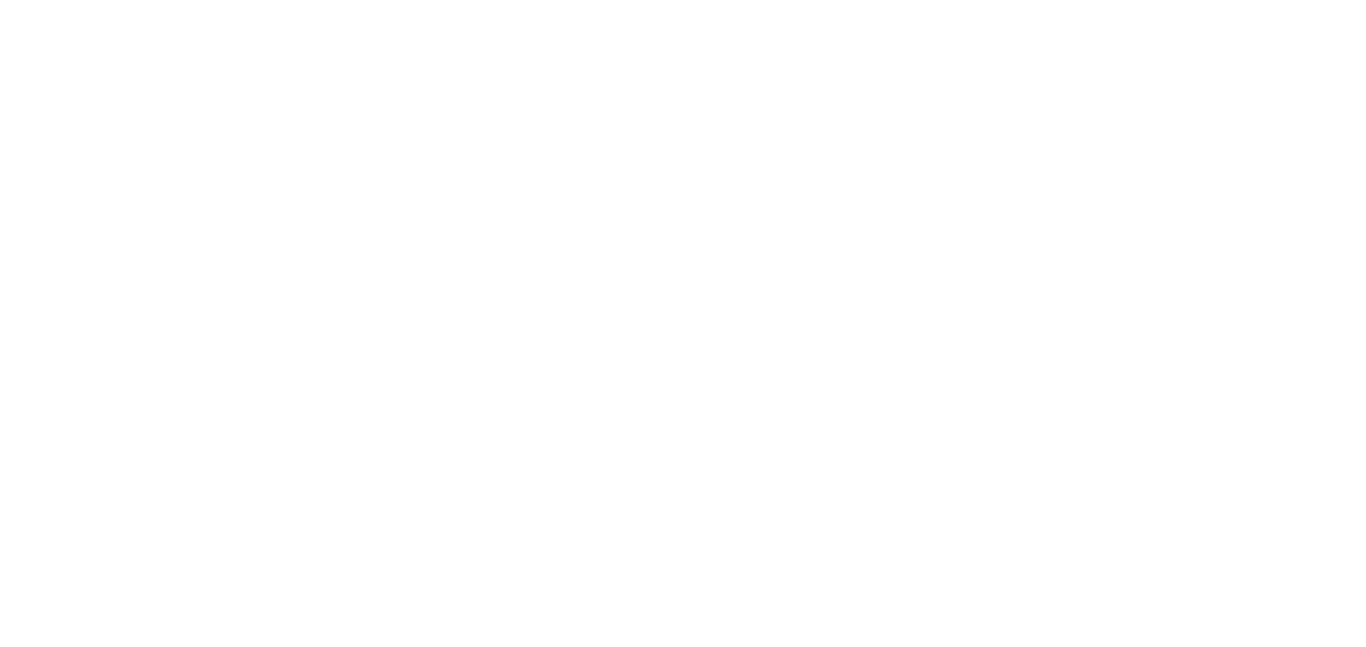 click at bounding box center (683, 0) 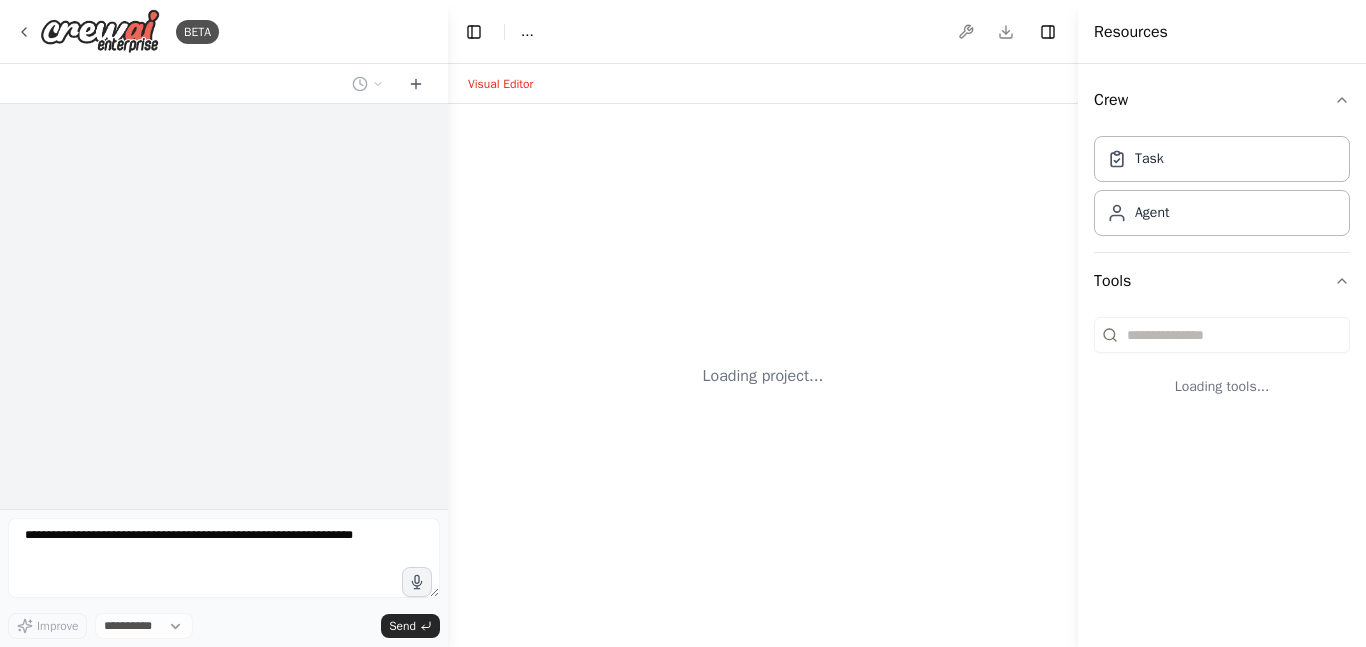 select on "****" 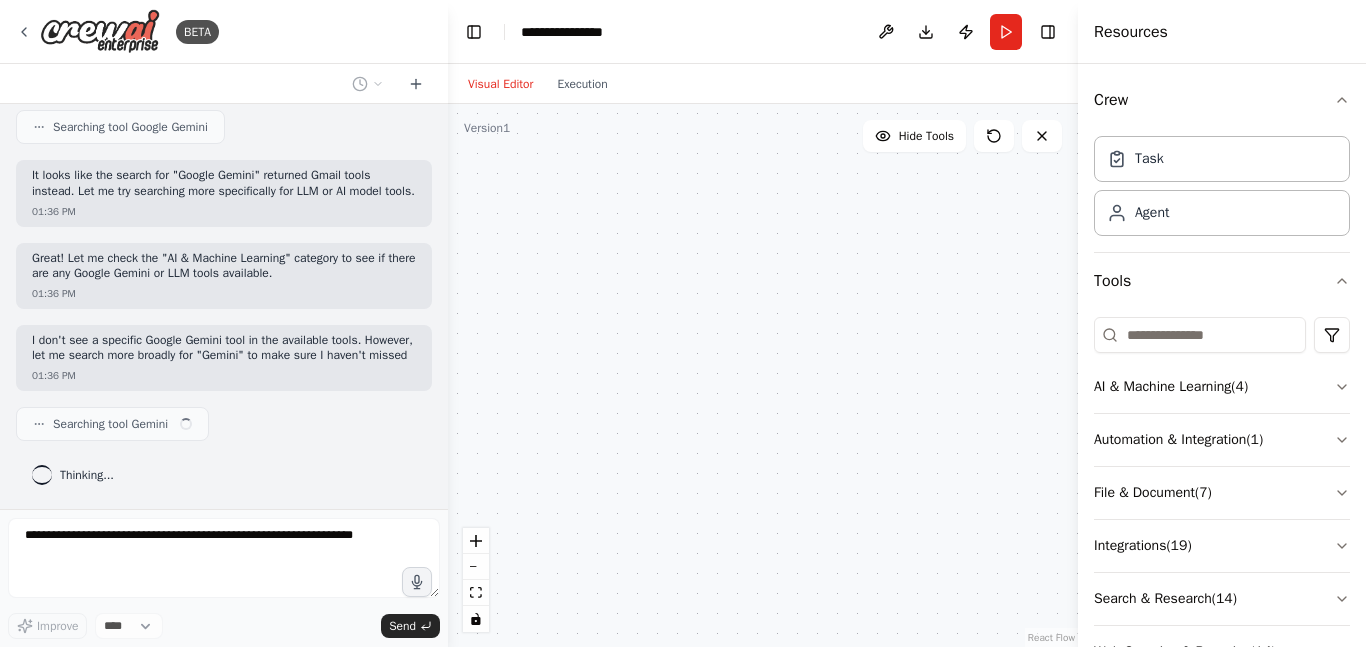 scroll, scrollTop: 623, scrollLeft: 0, axis: vertical 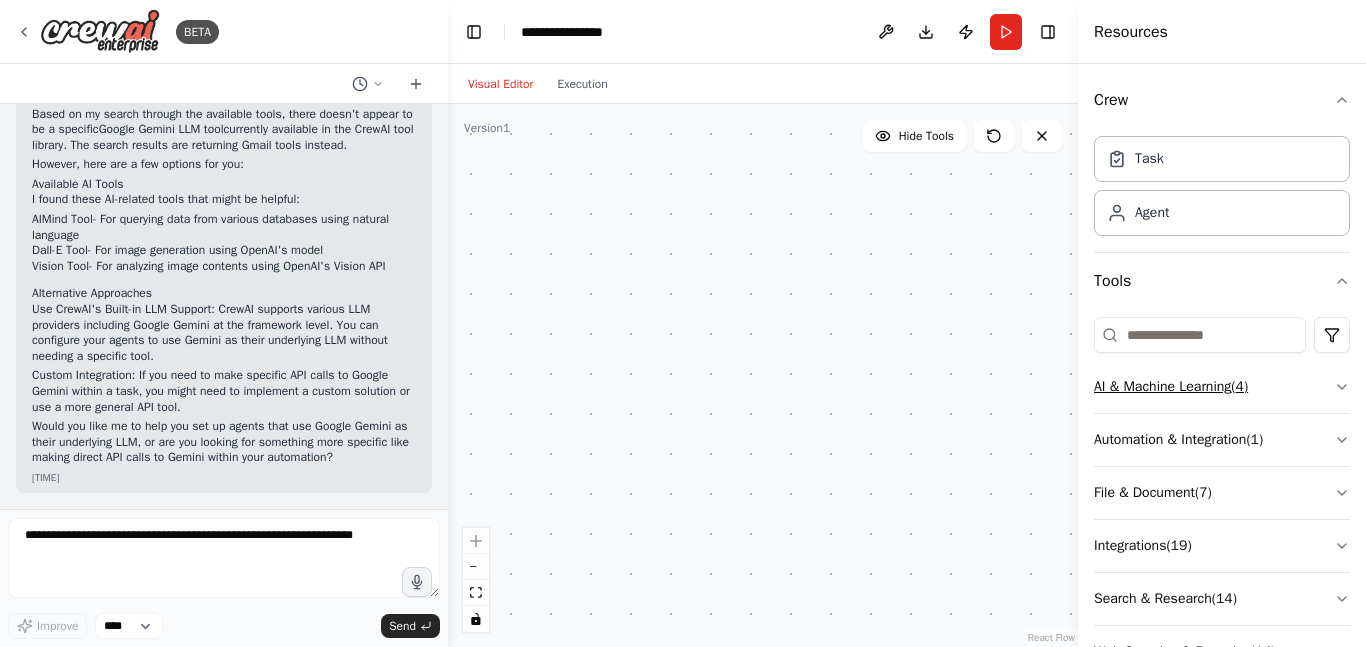 click on "AI & Machine Learning  ( 4 )" at bounding box center (1222, 387) 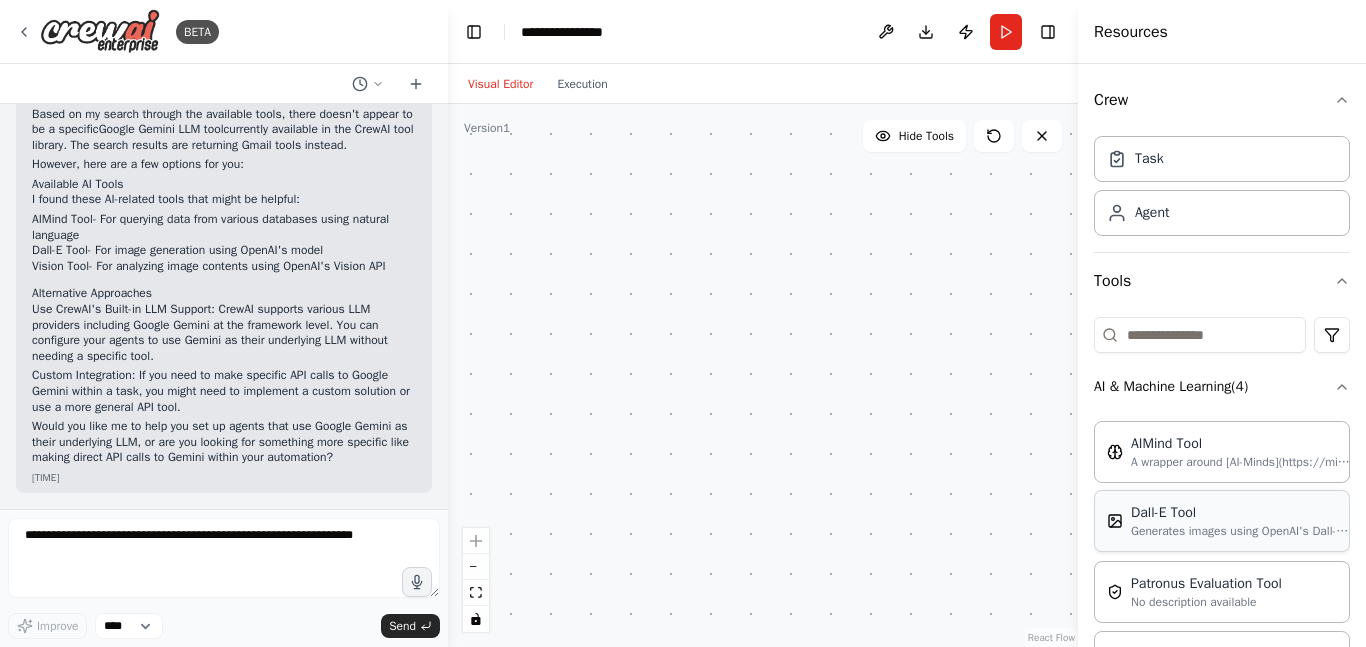 click on "Dall-E Tool" at bounding box center [1241, 513] 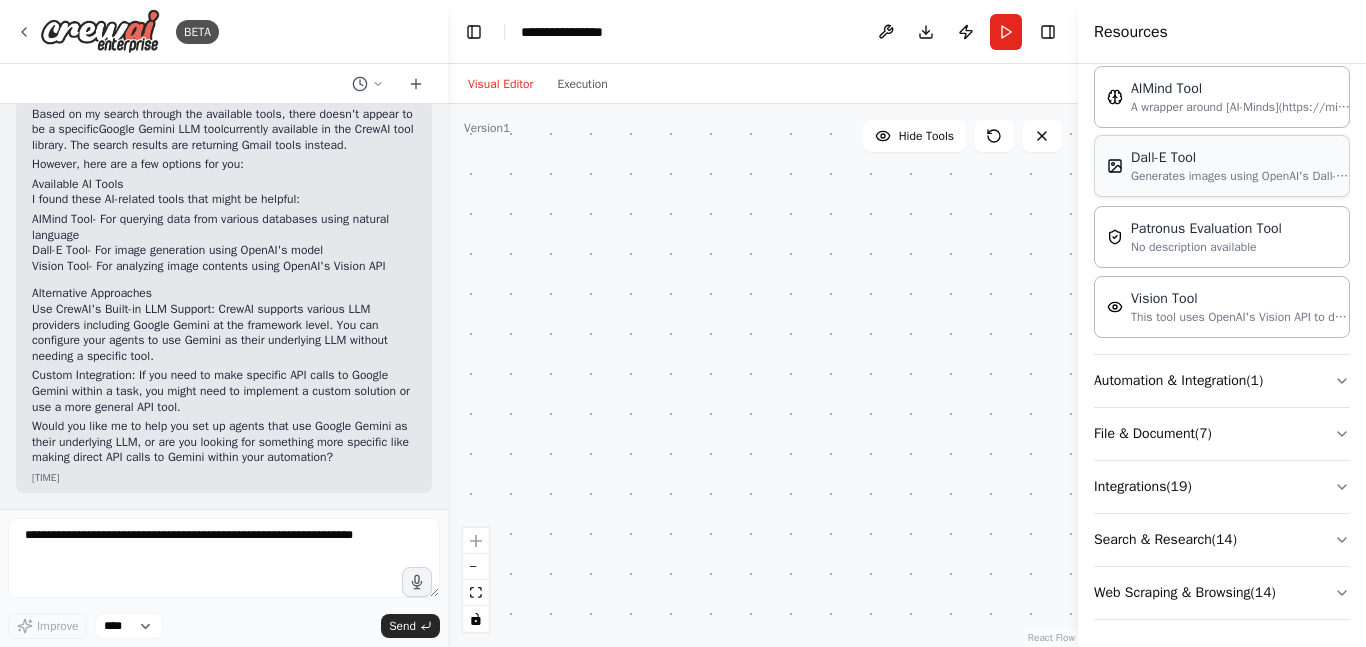 scroll, scrollTop: 360, scrollLeft: 0, axis: vertical 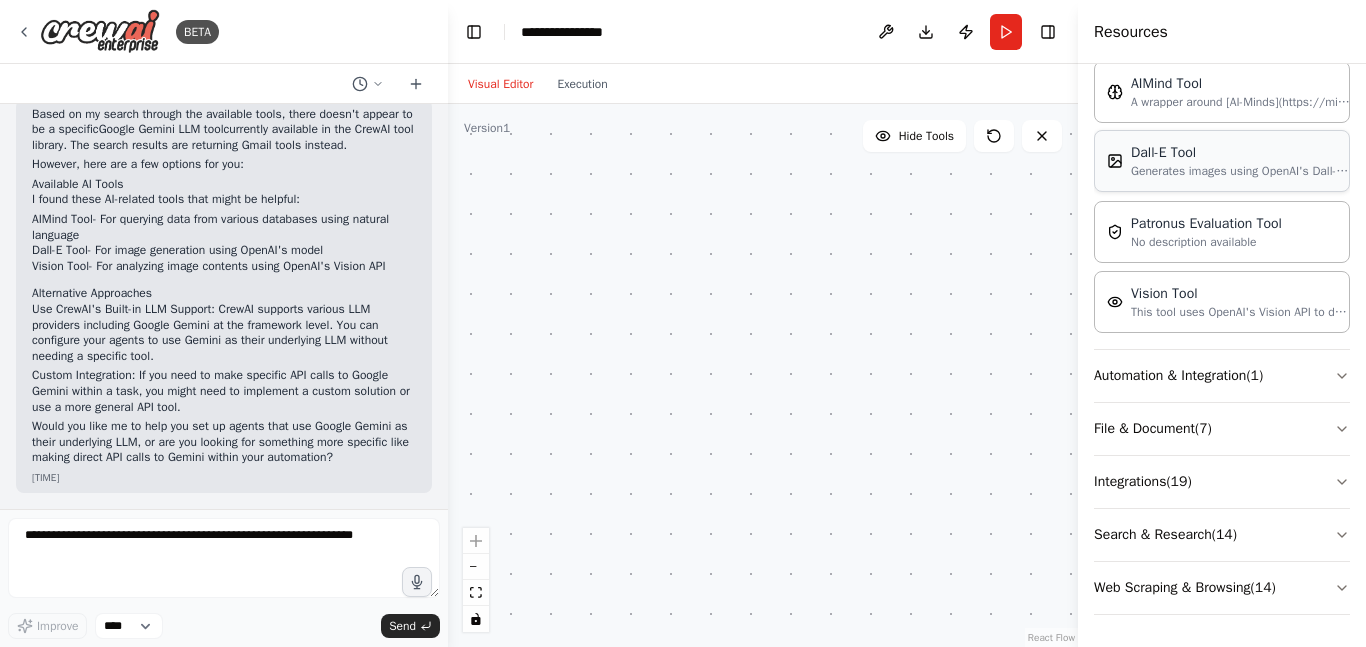 click on "Generates images using OpenAI's Dall-E model." at bounding box center (1241, 171) 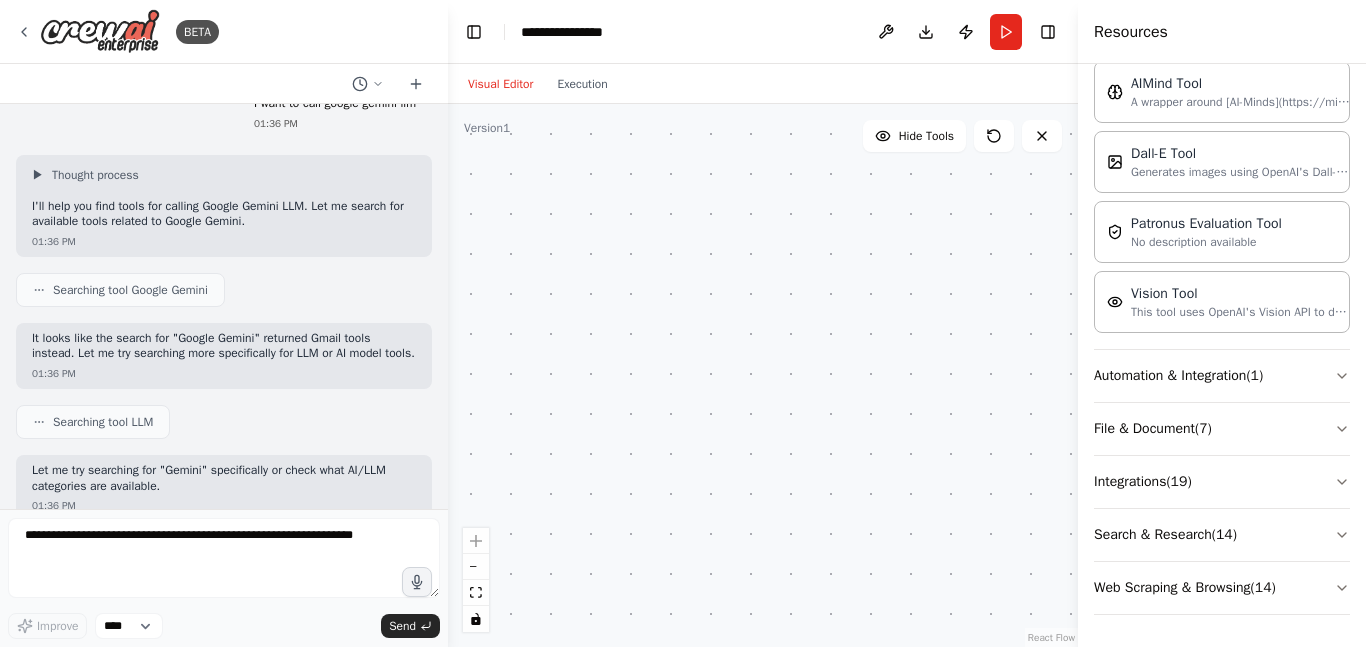 scroll, scrollTop: 0, scrollLeft: 0, axis: both 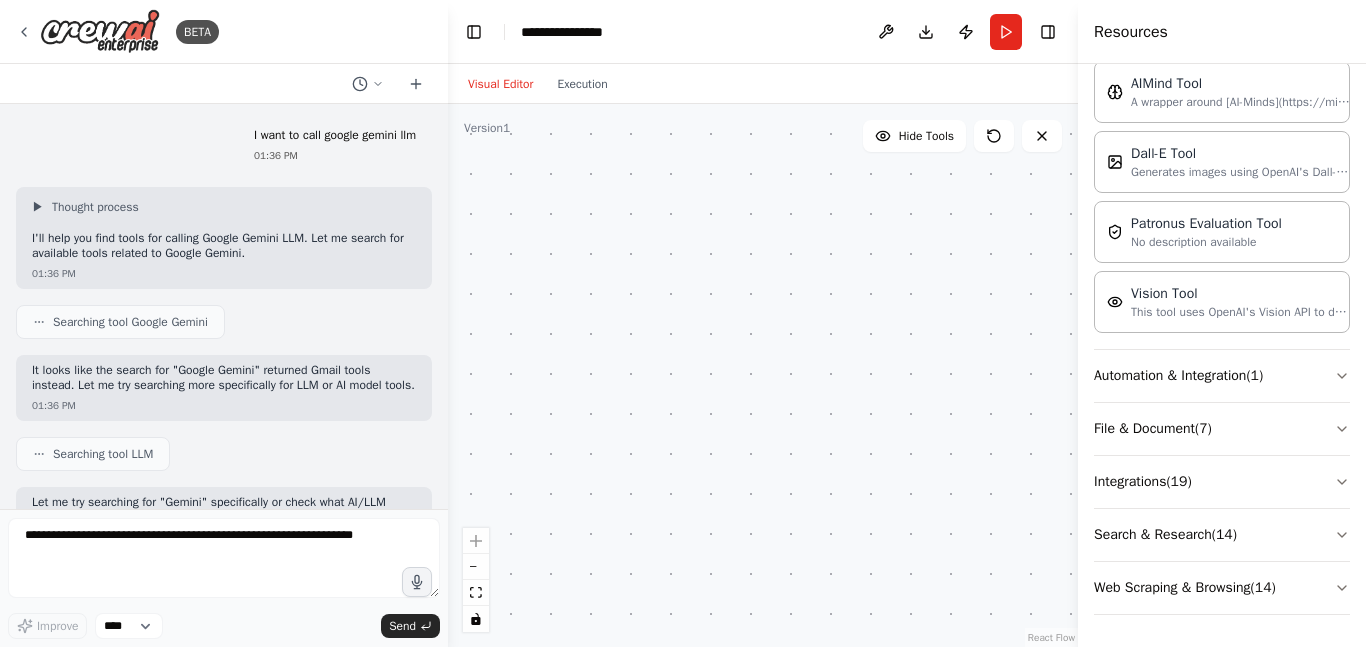 click on "Visual Editor" at bounding box center (500, 84) 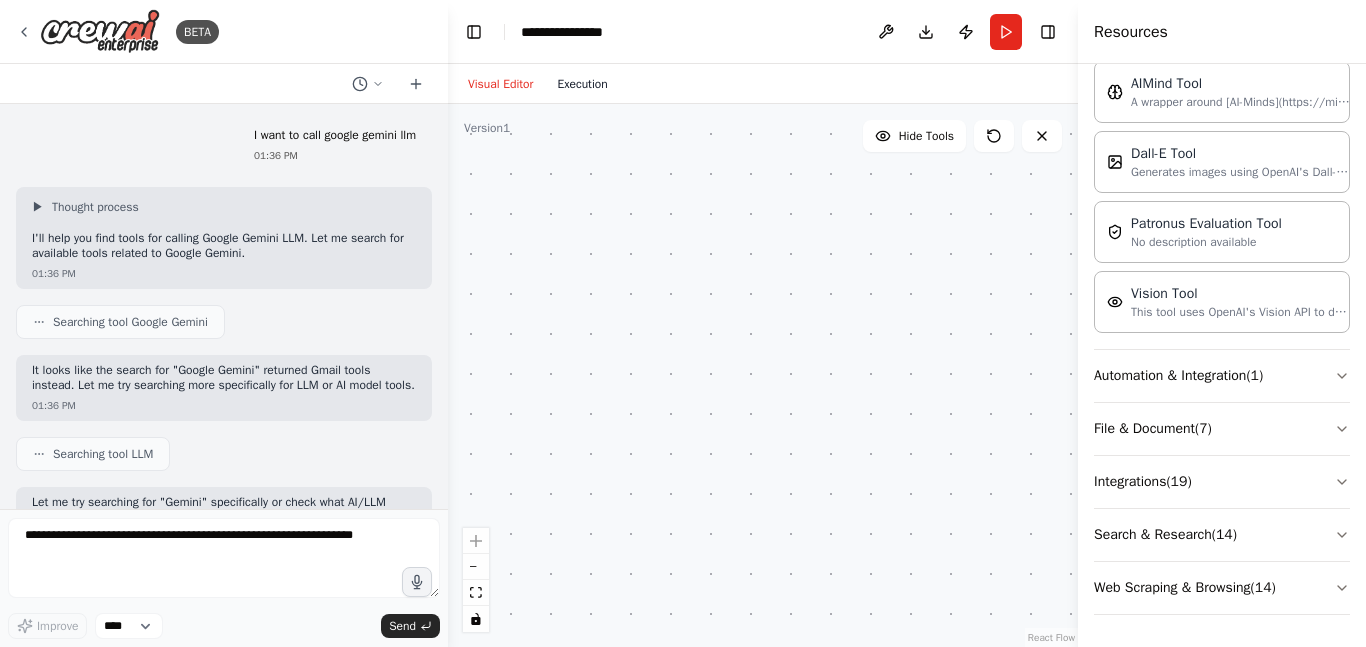 click on "Execution" at bounding box center [582, 84] 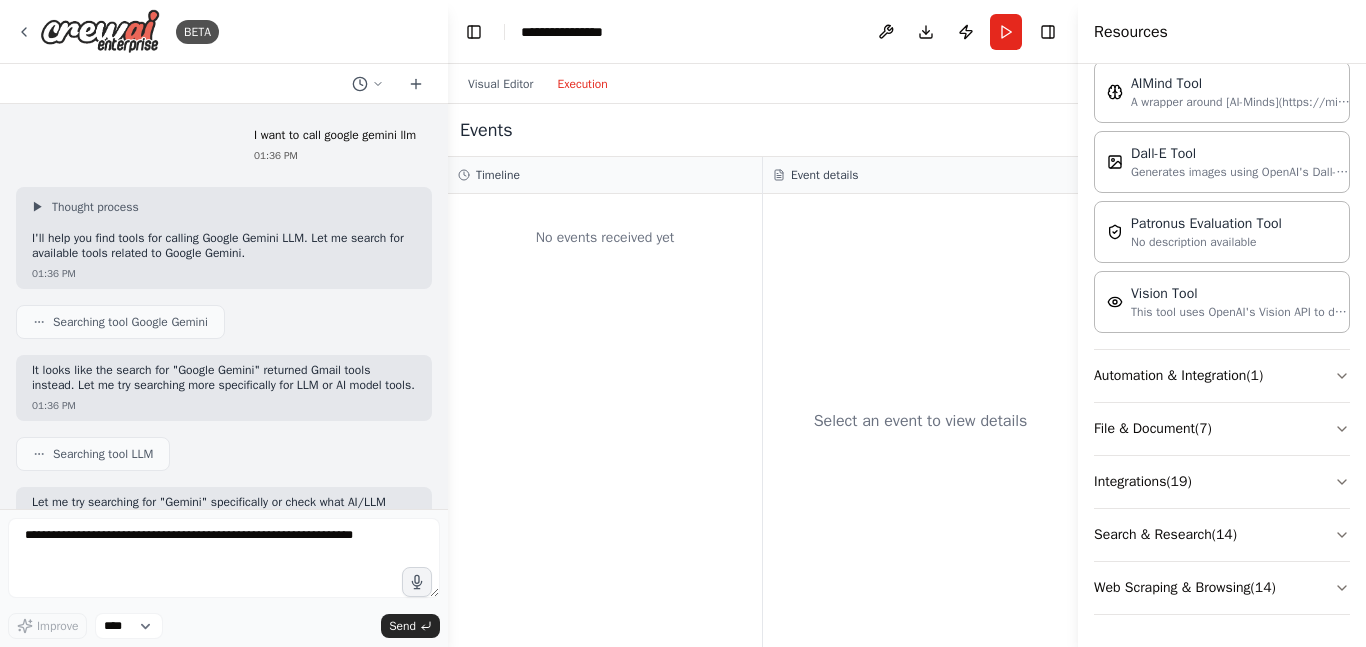 click on "Events" at bounding box center (763, 130) 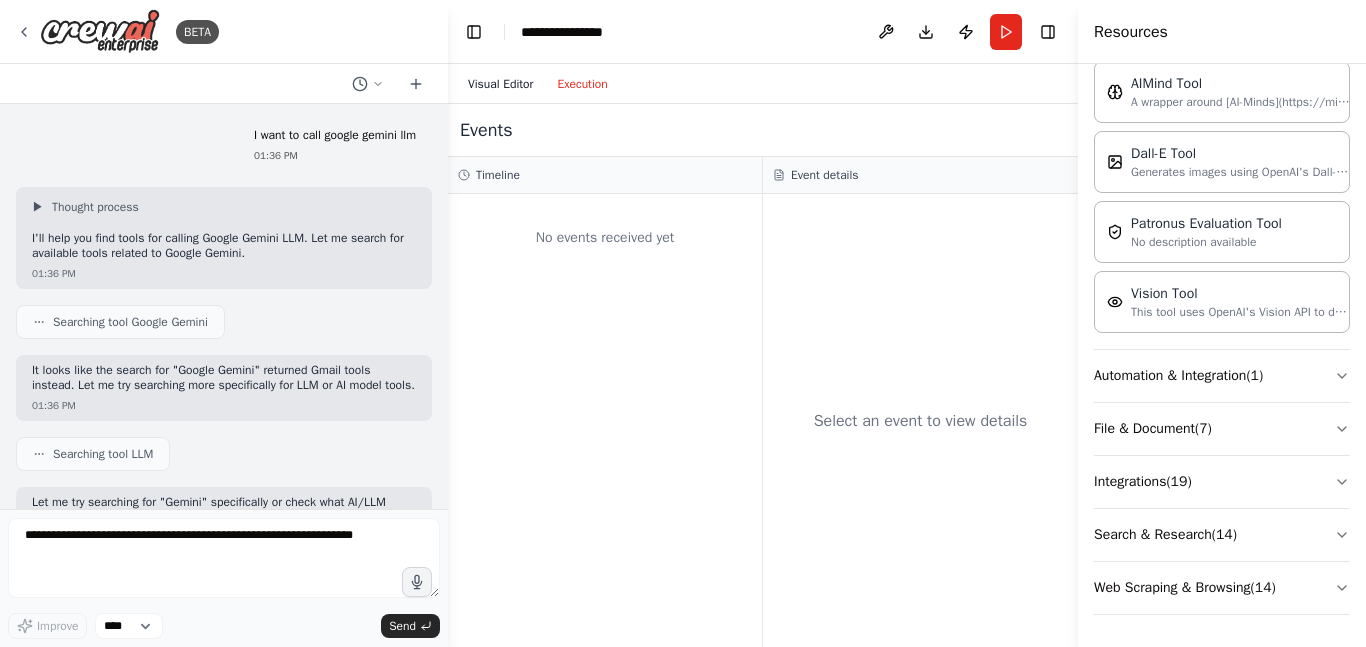click on "Visual Editor" at bounding box center [500, 84] 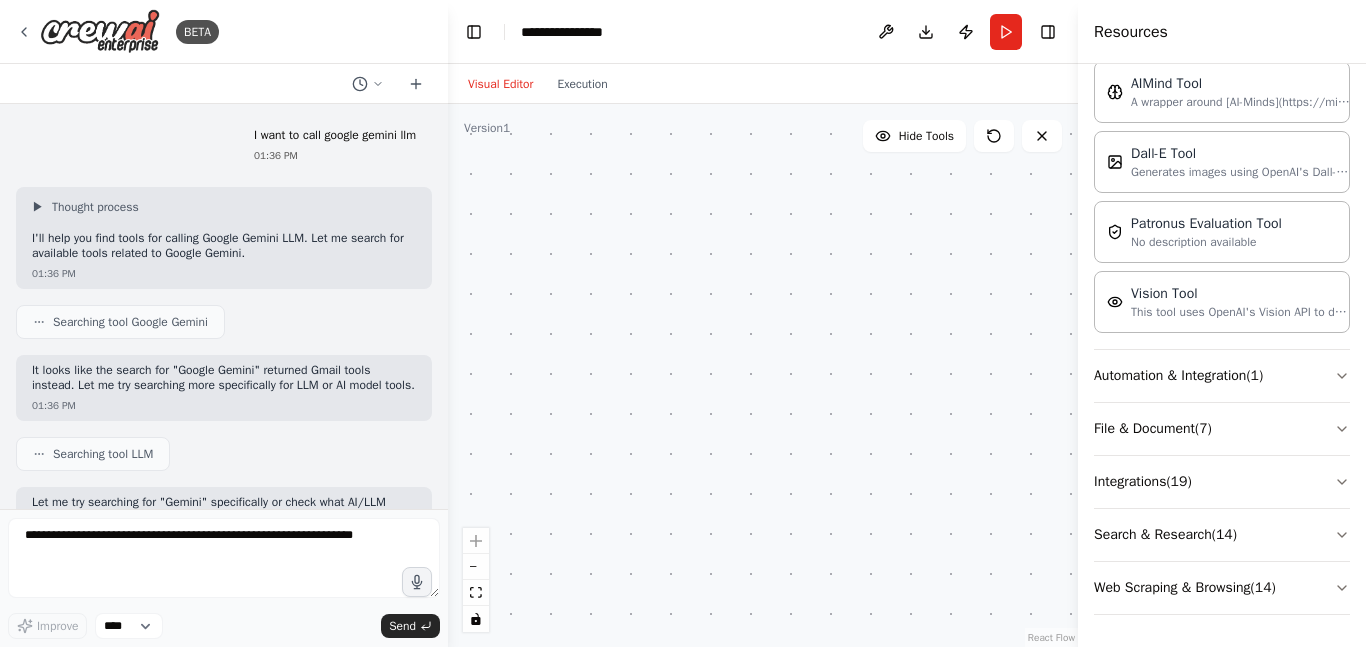 click at bounding box center (763, 375) 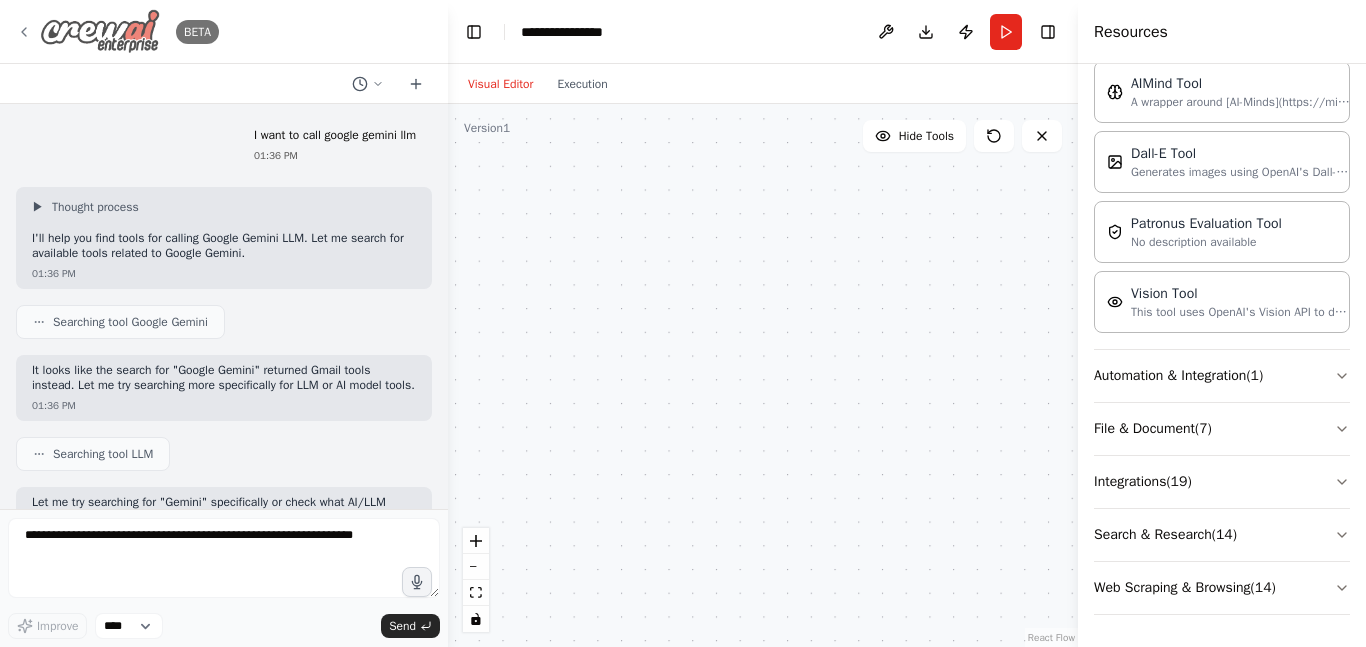 click 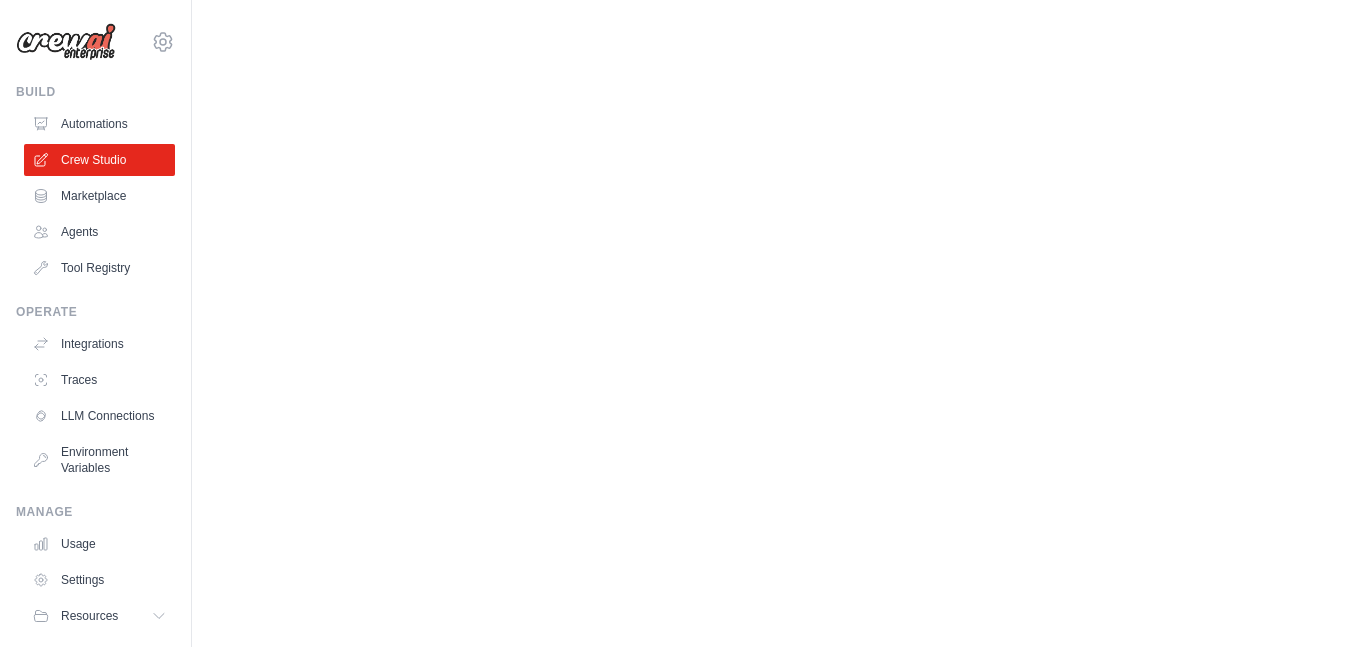 scroll, scrollTop: 0, scrollLeft: 0, axis: both 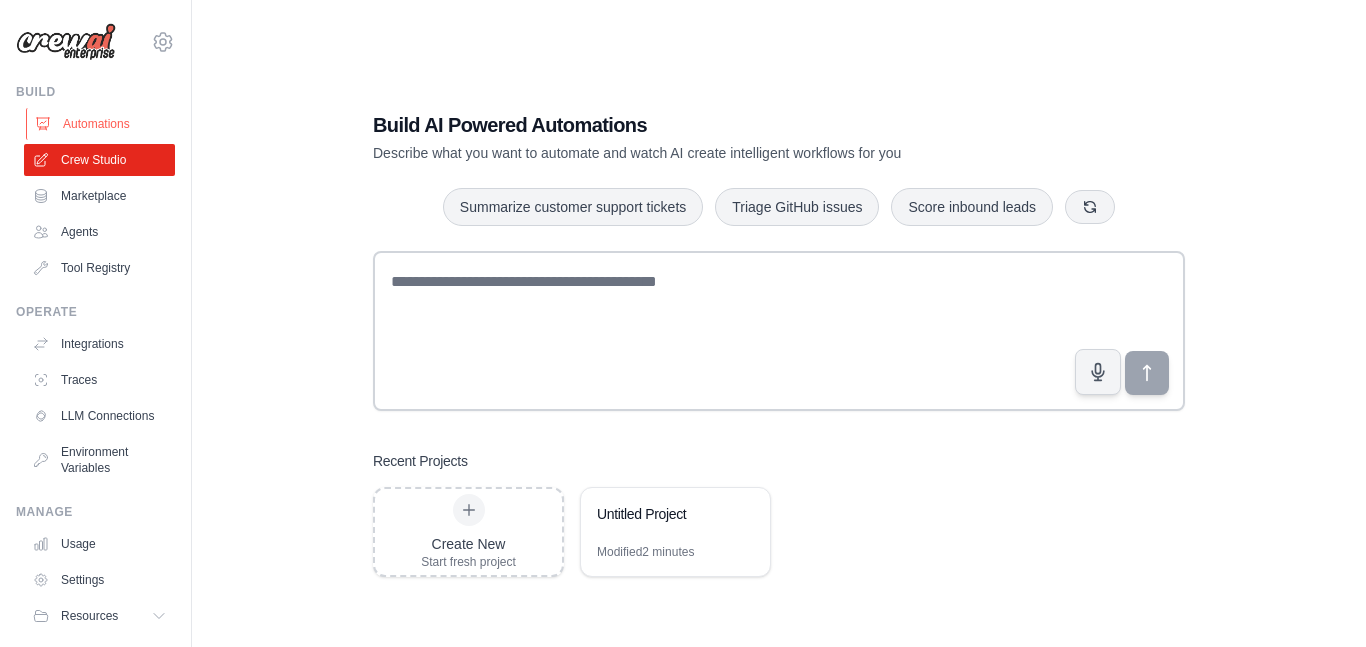 click on "Automations" at bounding box center [101, 124] 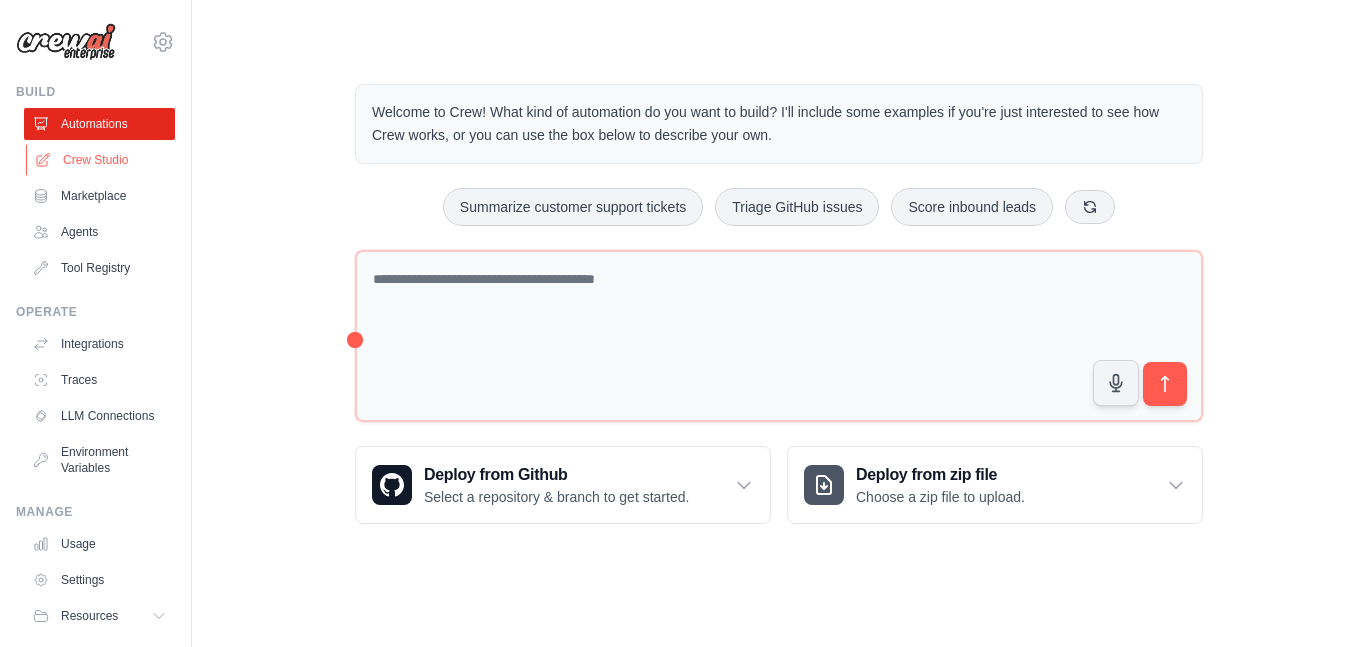 click on "Crew Studio" at bounding box center [101, 160] 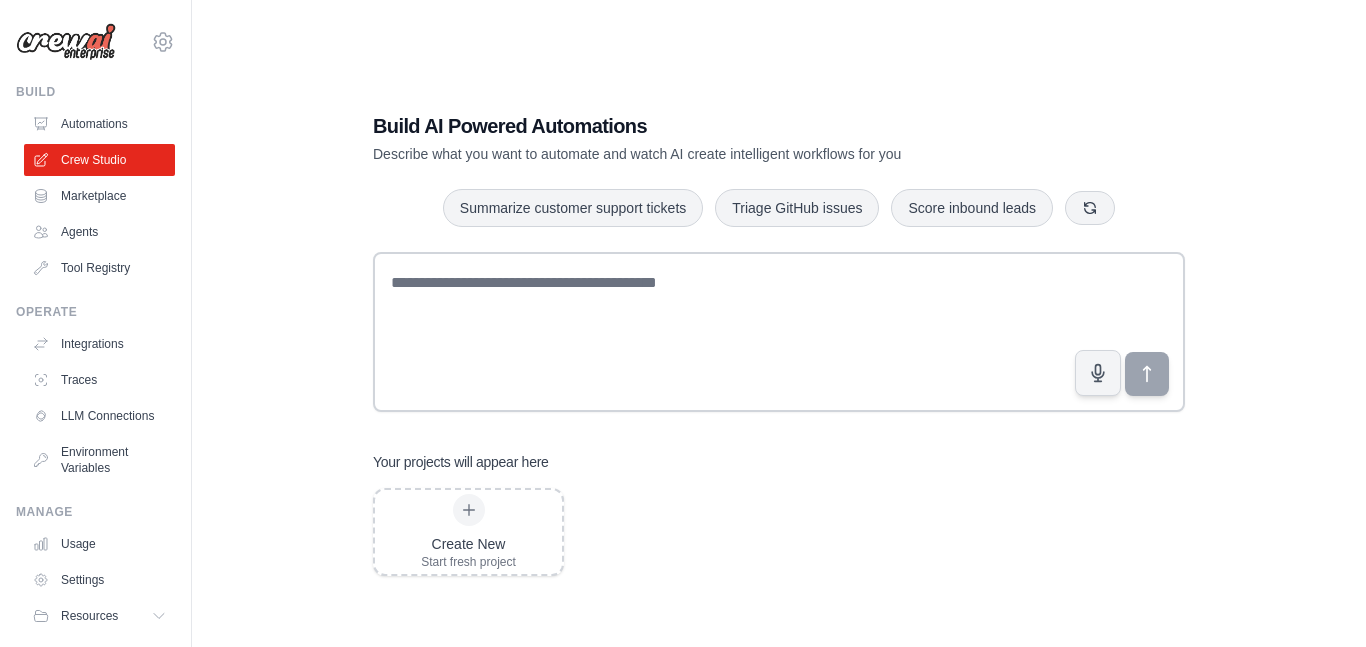 scroll, scrollTop: 0, scrollLeft: 0, axis: both 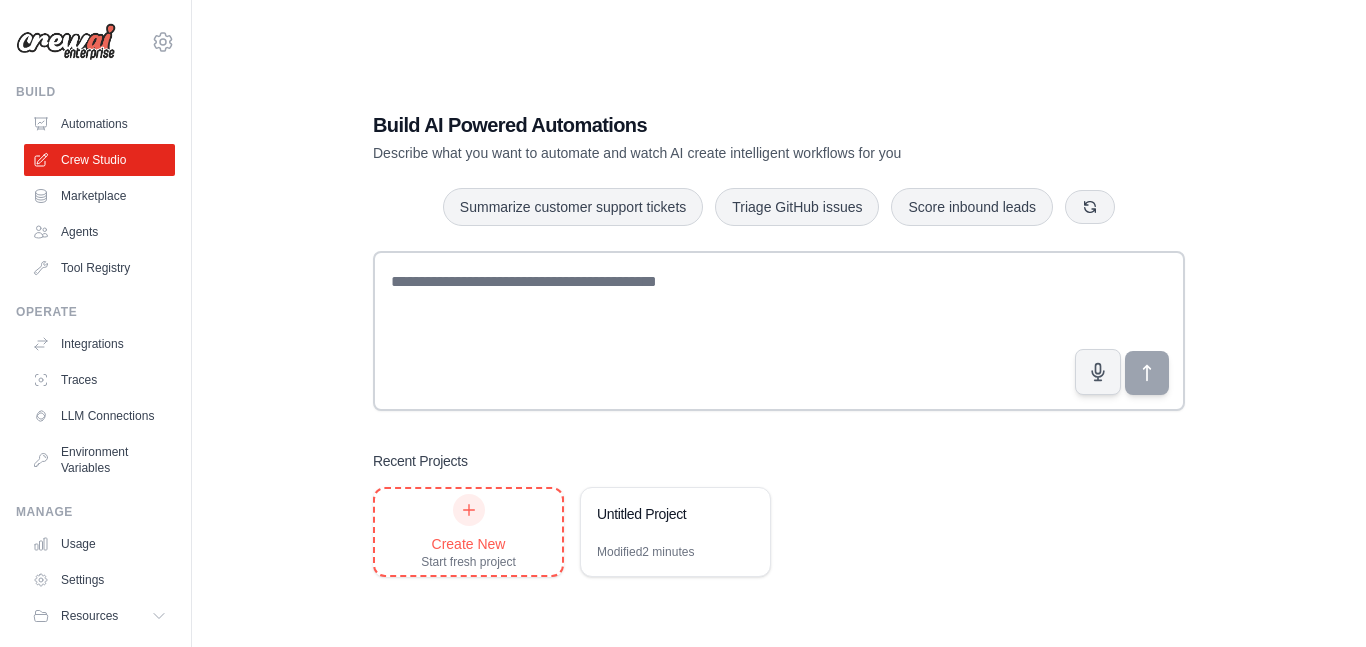 click at bounding box center (469, 510) 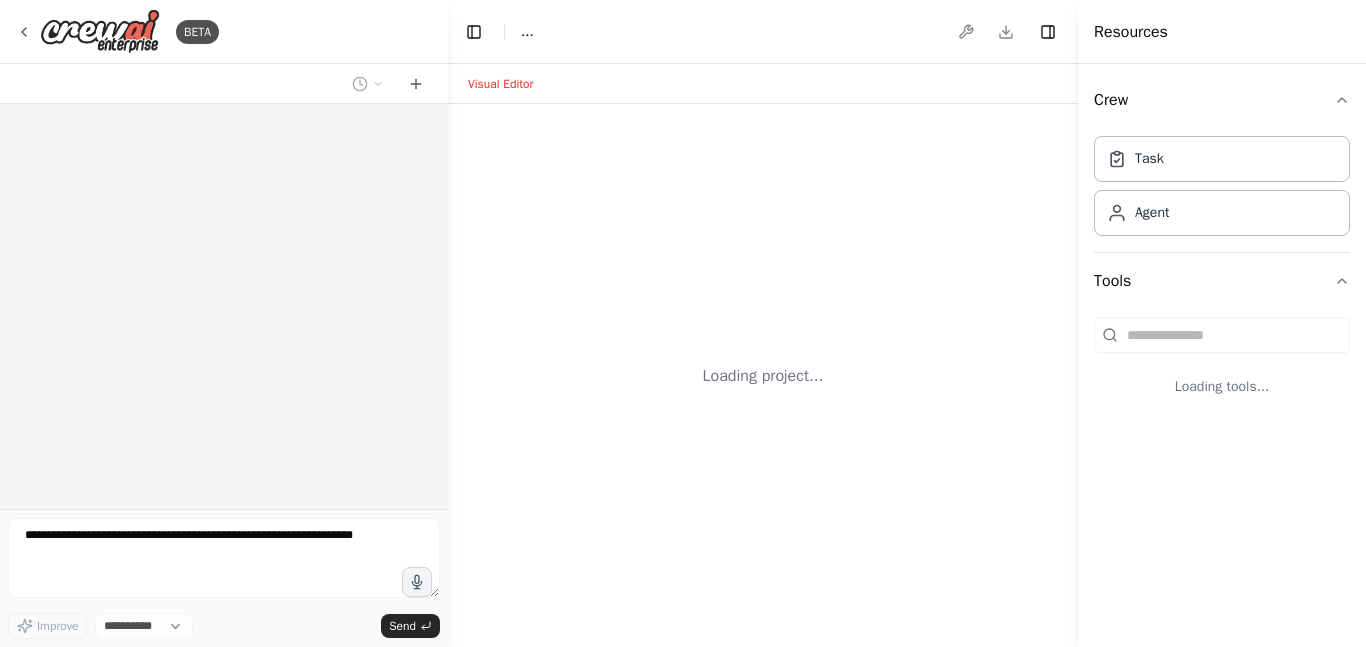scroll, scrollTop: 0, scrollLeft: 0, axis: both 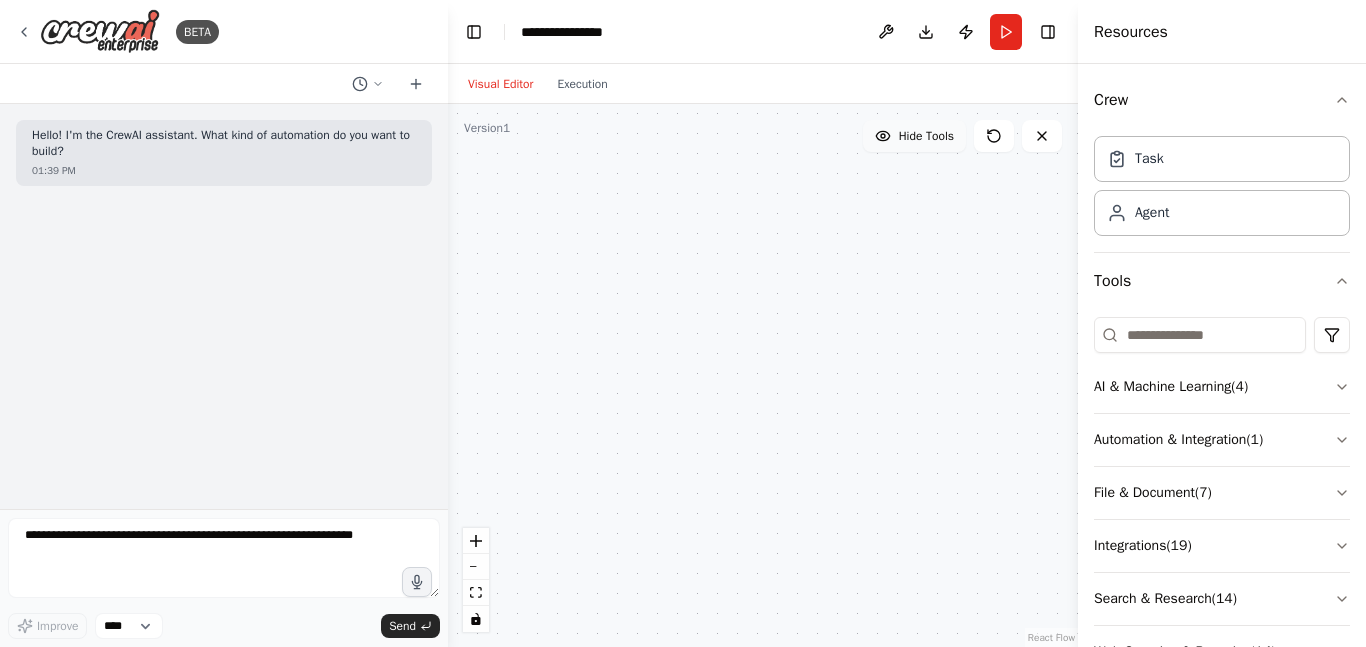 click on "Hide Tools" at bounding box center (914, 136) 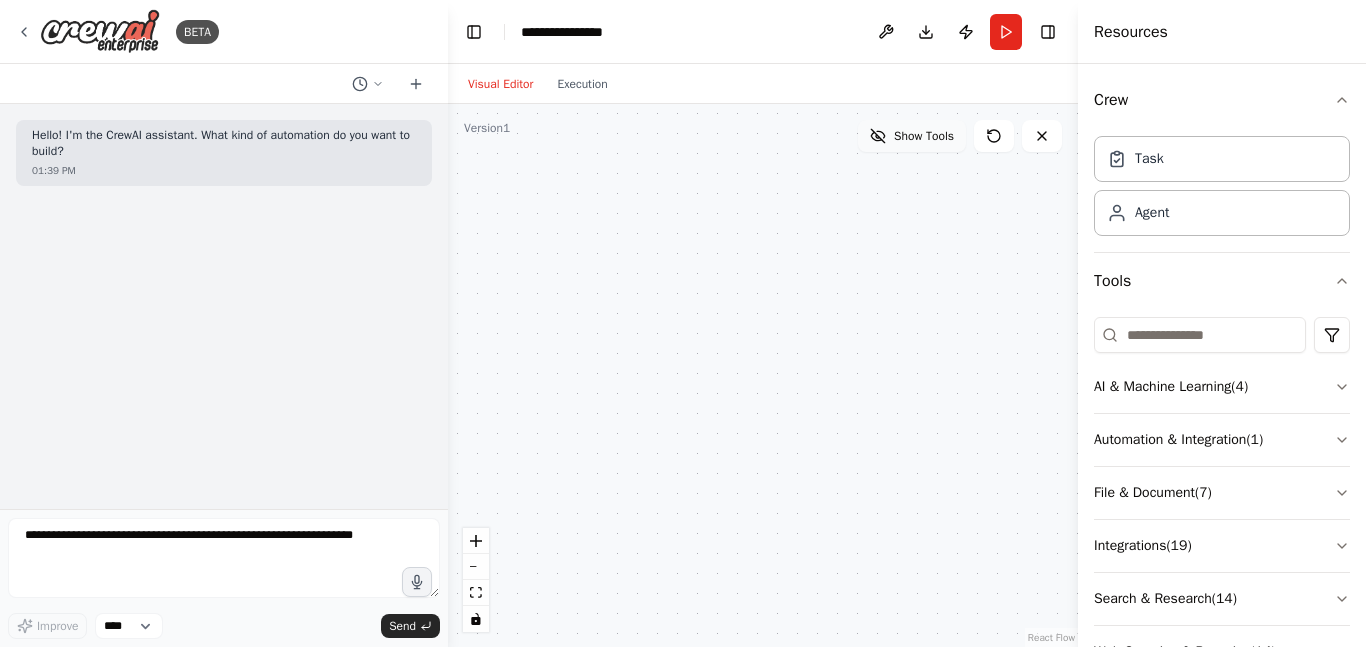 click on "Show Tools" at bounding box center (924, 136) 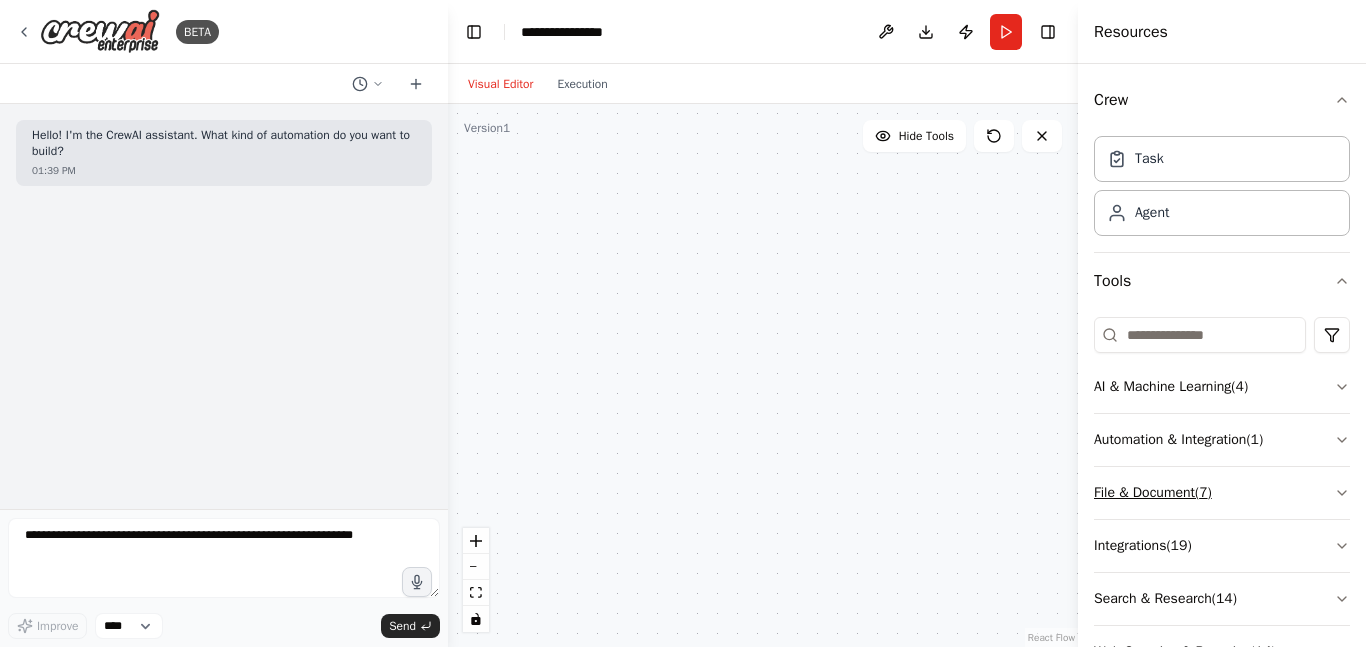 click on "File & Document  ( 7 )" at bounding box center [1222, 493] 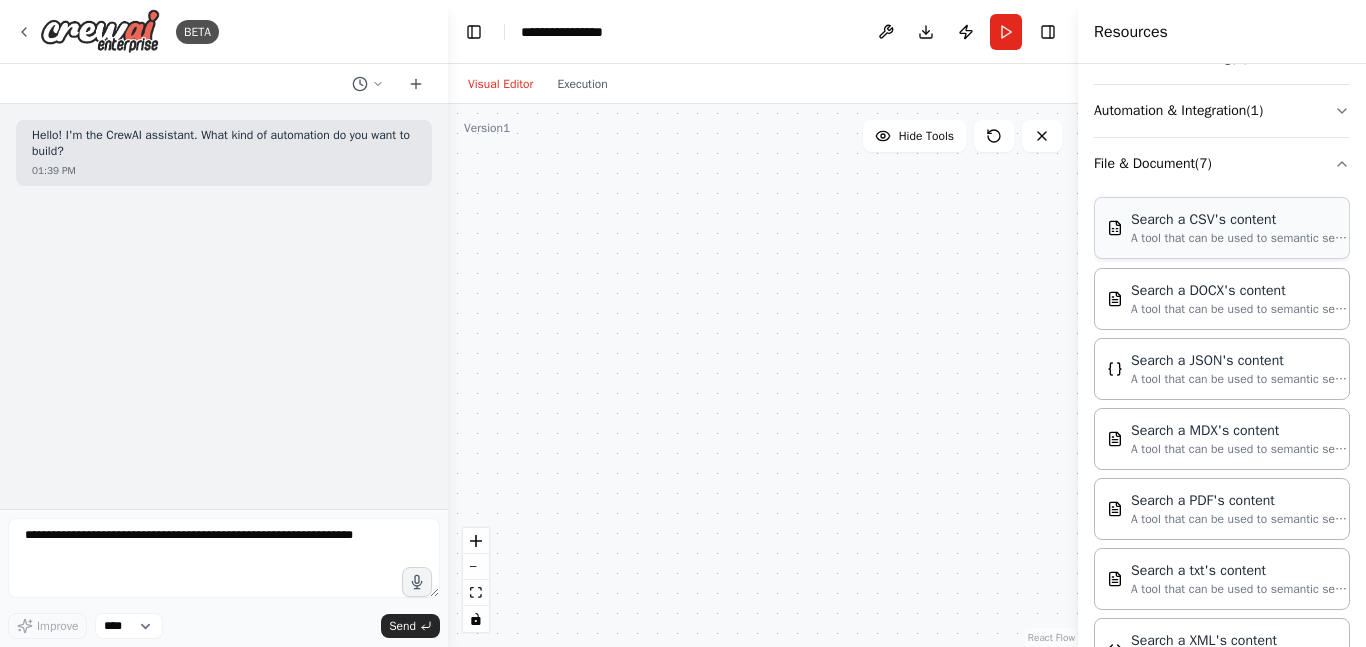 scroll, scrollTop: 358, scrollLeft: 0, axis: vertical 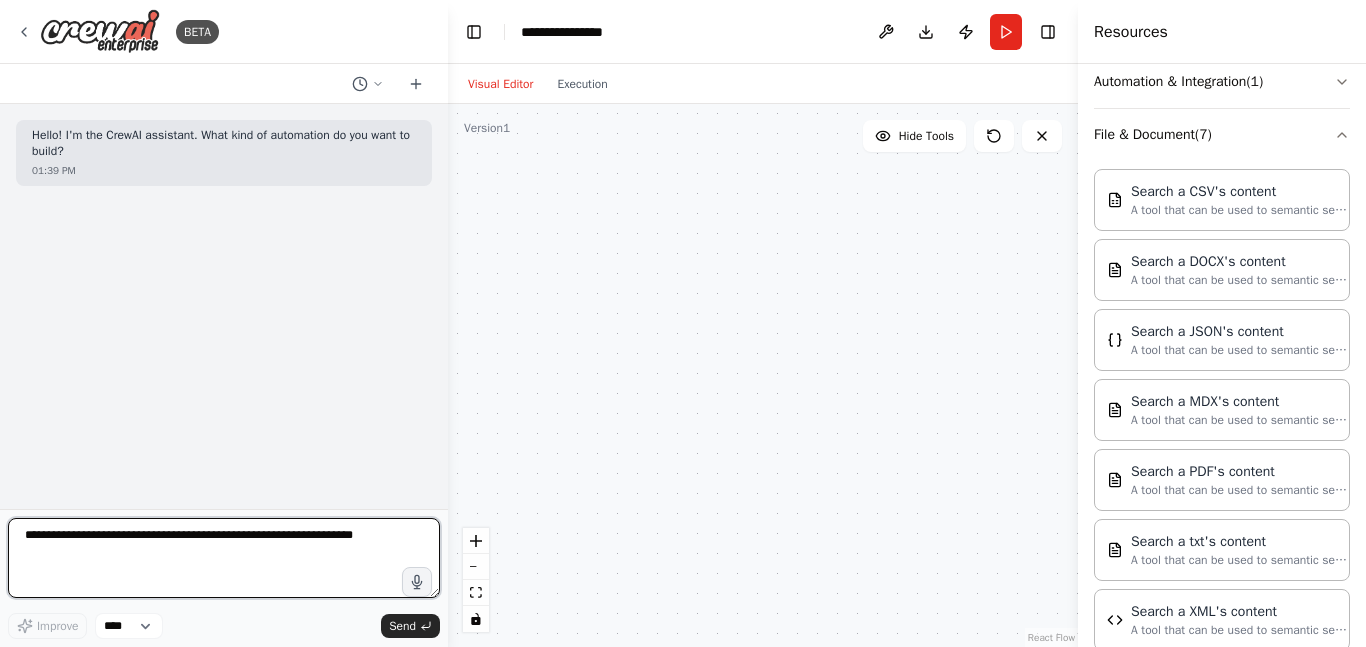 click at bounding box center (224, 558) 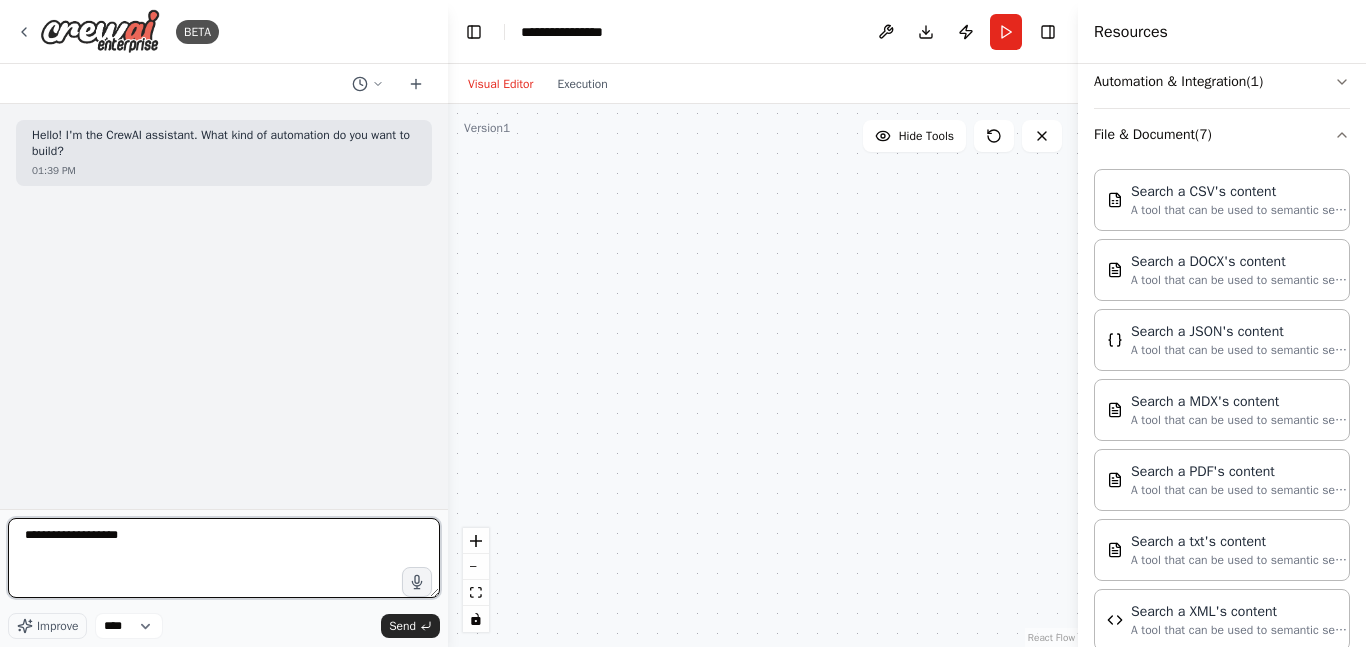 type on "**********" 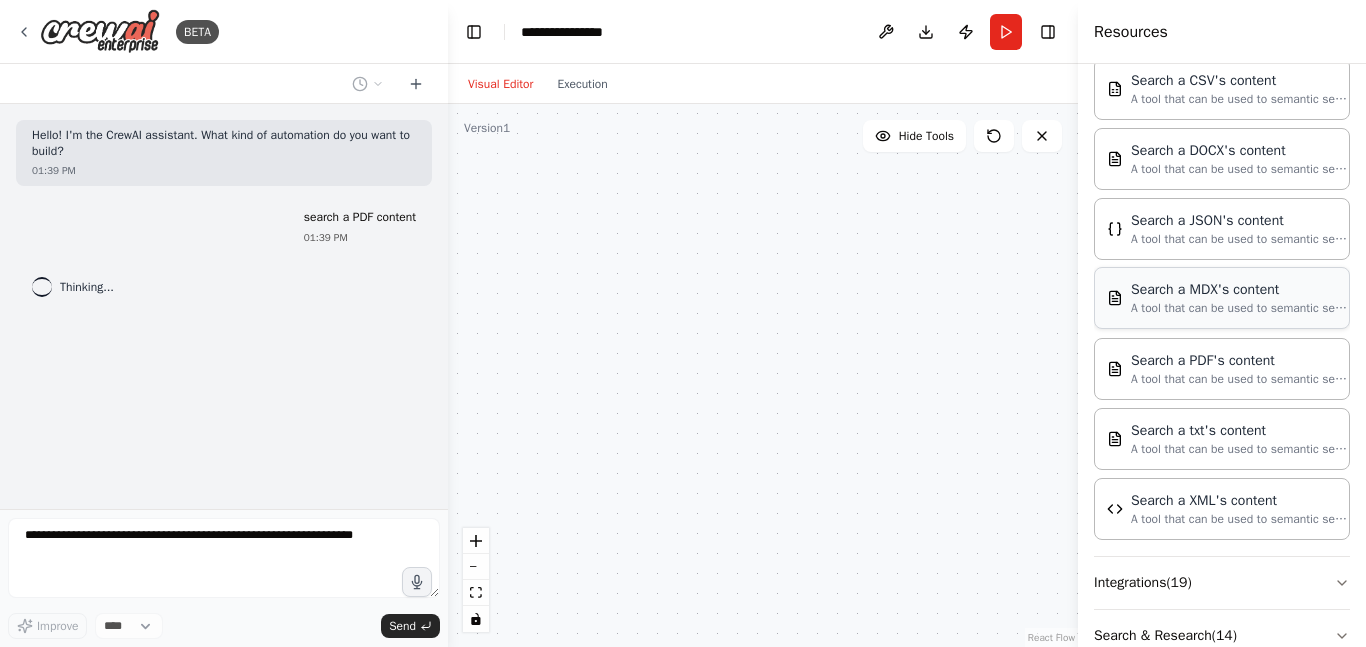 scroll, scrollTop: 496, scrollLeft: 0, axis: vertical 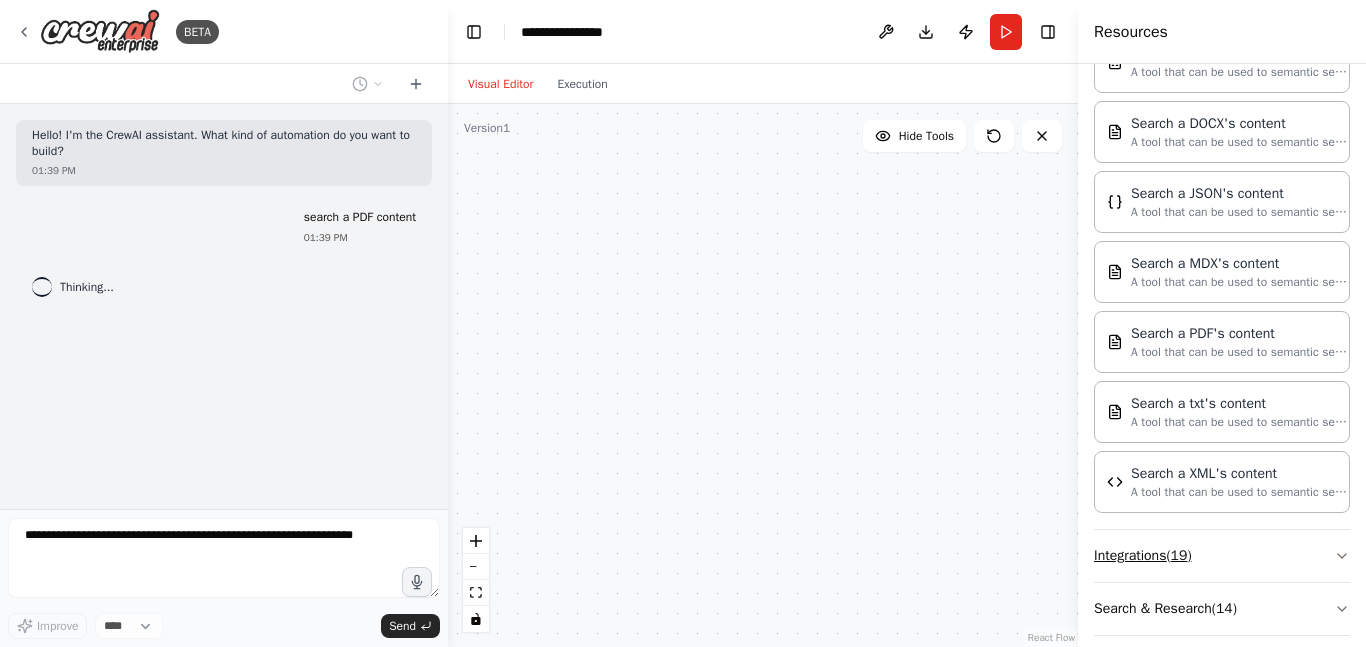 click on "Integrations  ( 19 )" at bounding box center [1222, 556] 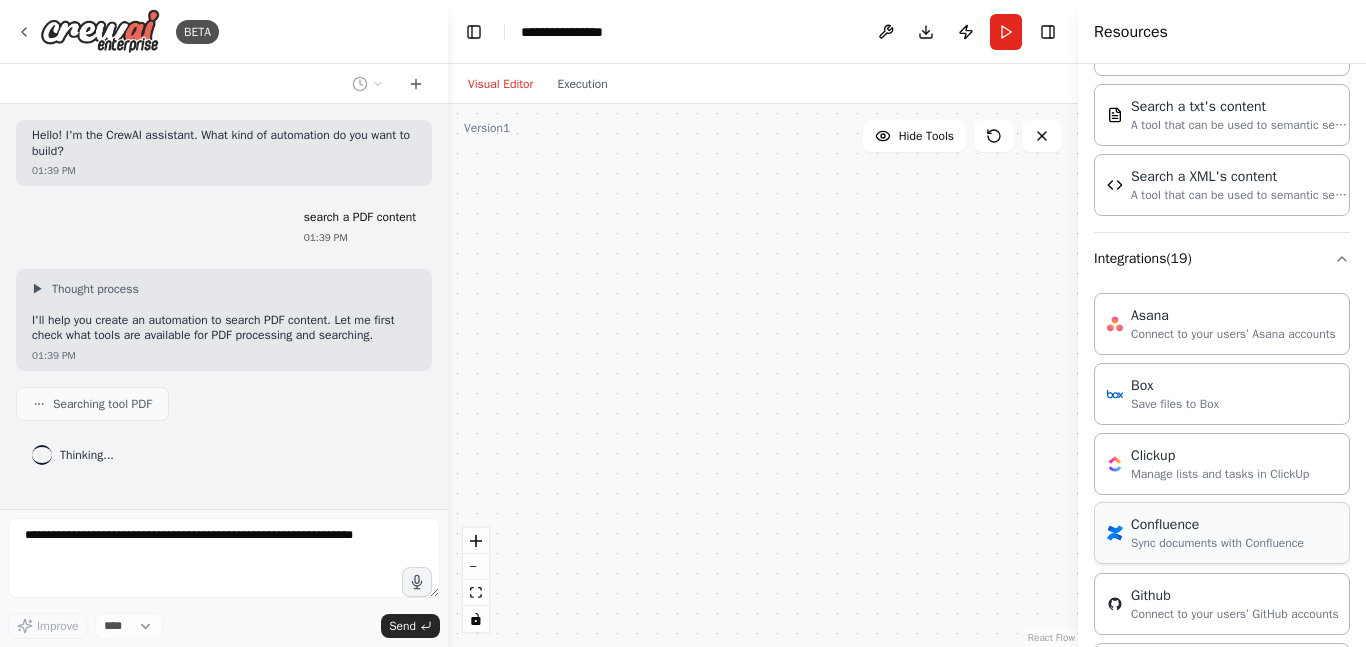 scroll, scrollTop: 795, scrollLeft: 0, axis: vertical 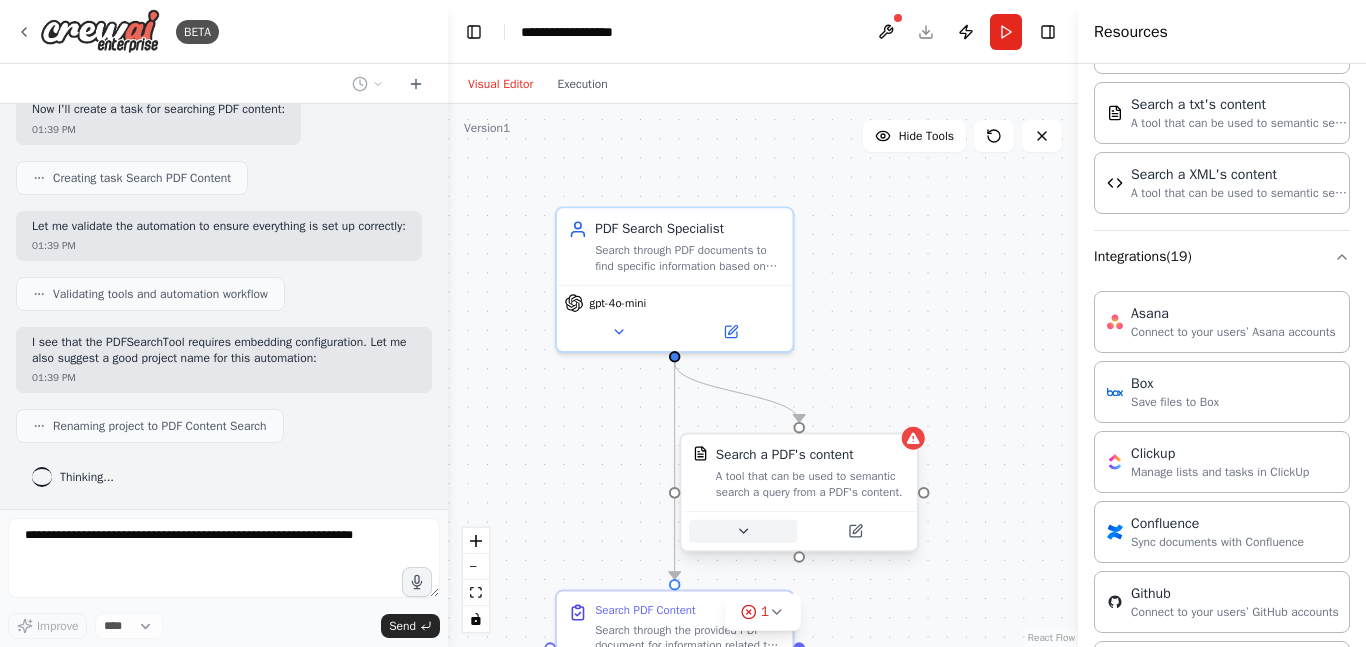 click at bounding box center [743, 531] 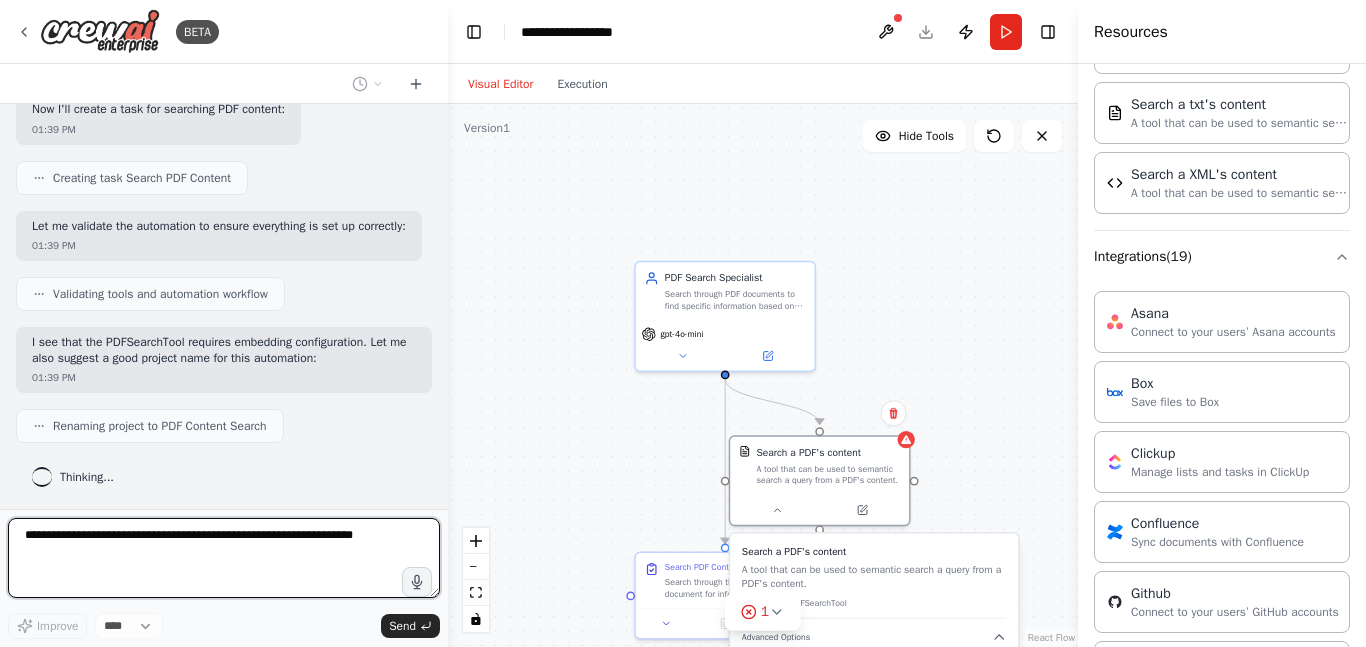 scroll, scrollTop: 655, scrollLeft: 0, axis: vertical 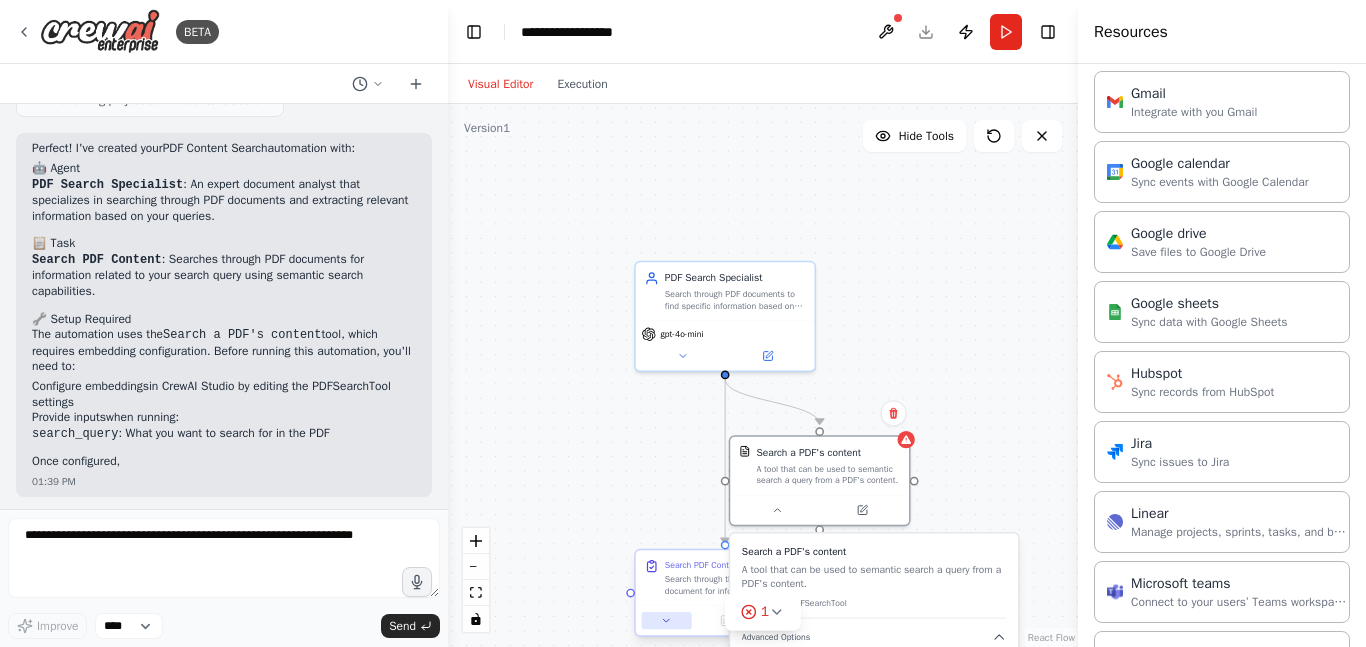 click 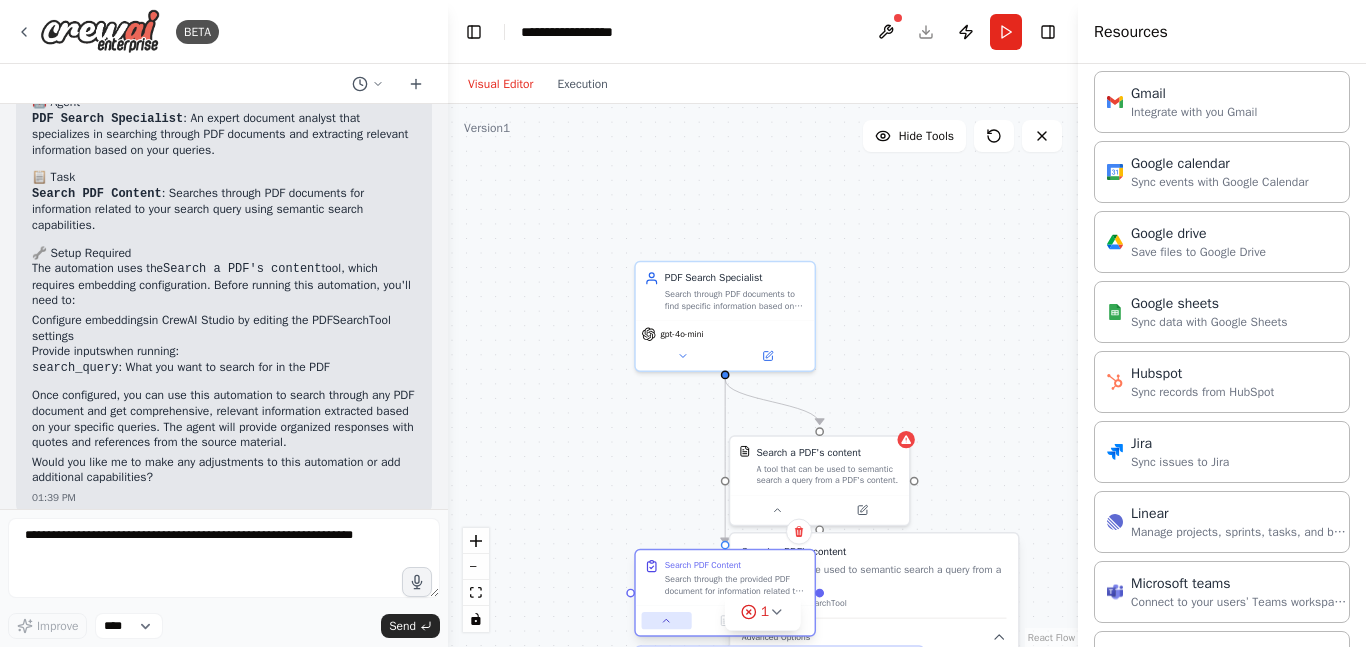 scroll, scrollTop: 1048, scrollLeft: 0, axis: vertical 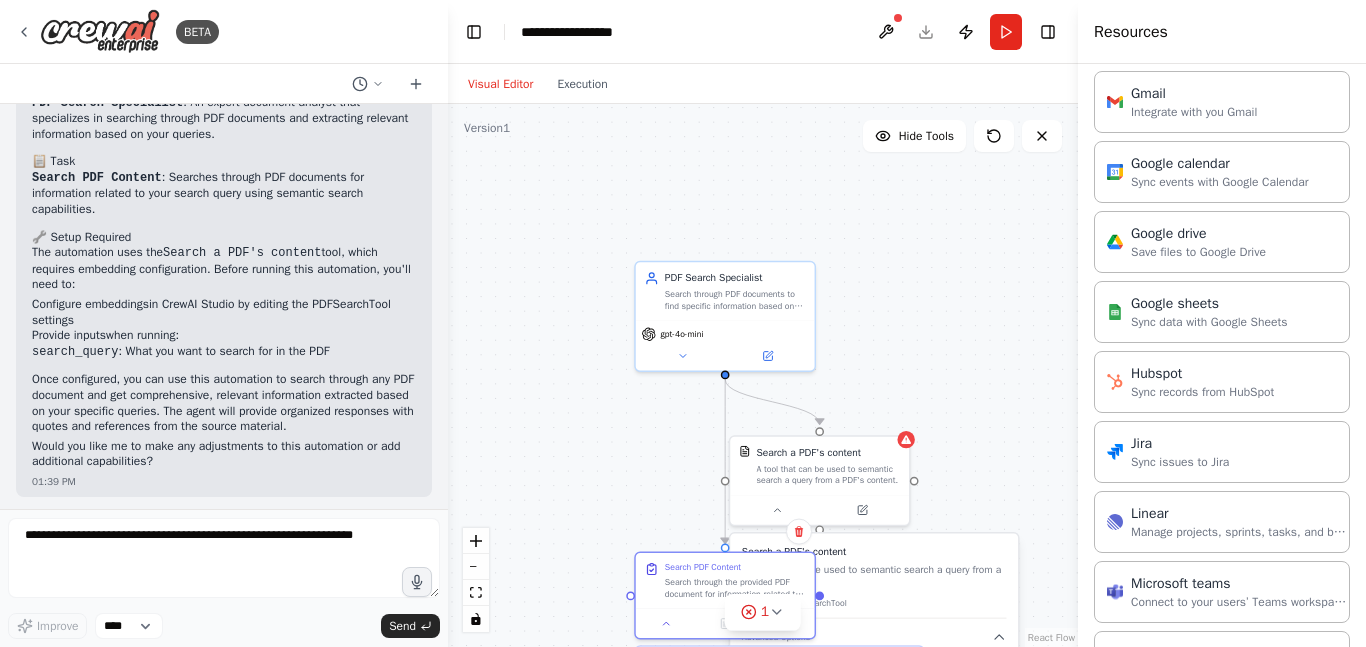 click on "PDF Search Specialist gpt-4o-mini Search a PDF's content Class name:" at bounding box center [763, 375] 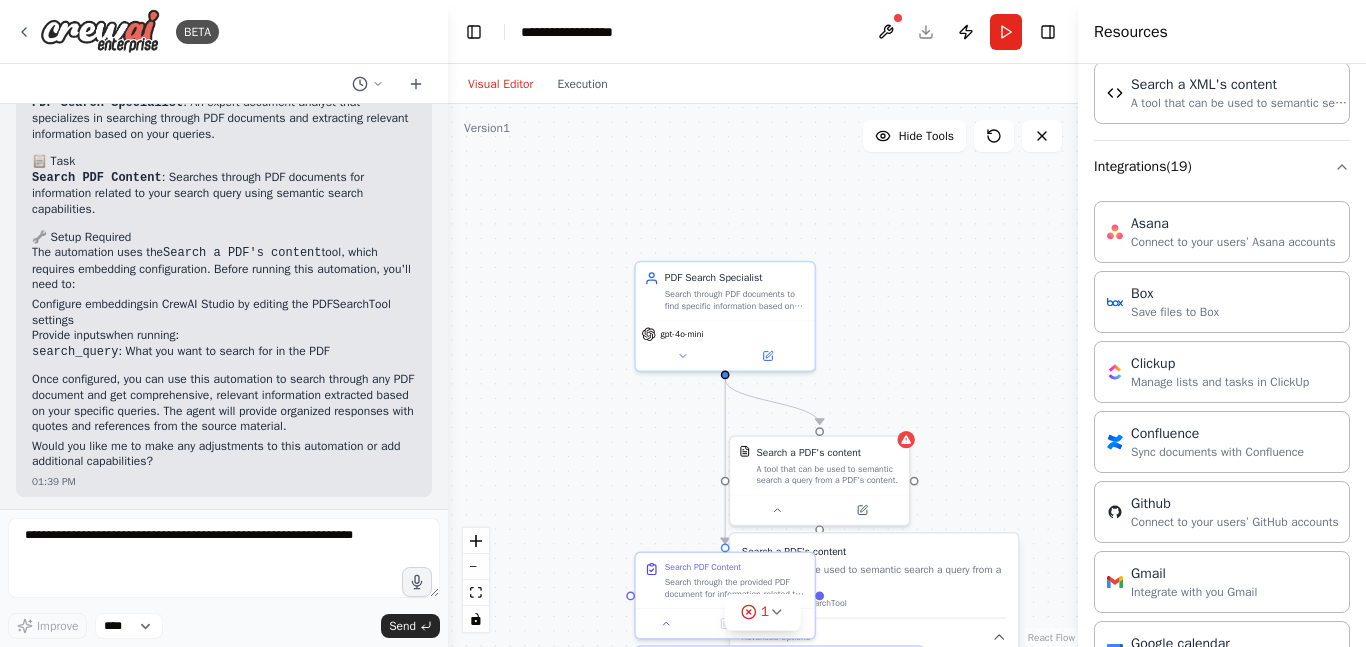 scroll, scrollTop: 854, scrollLeft: 0, axis: vertical 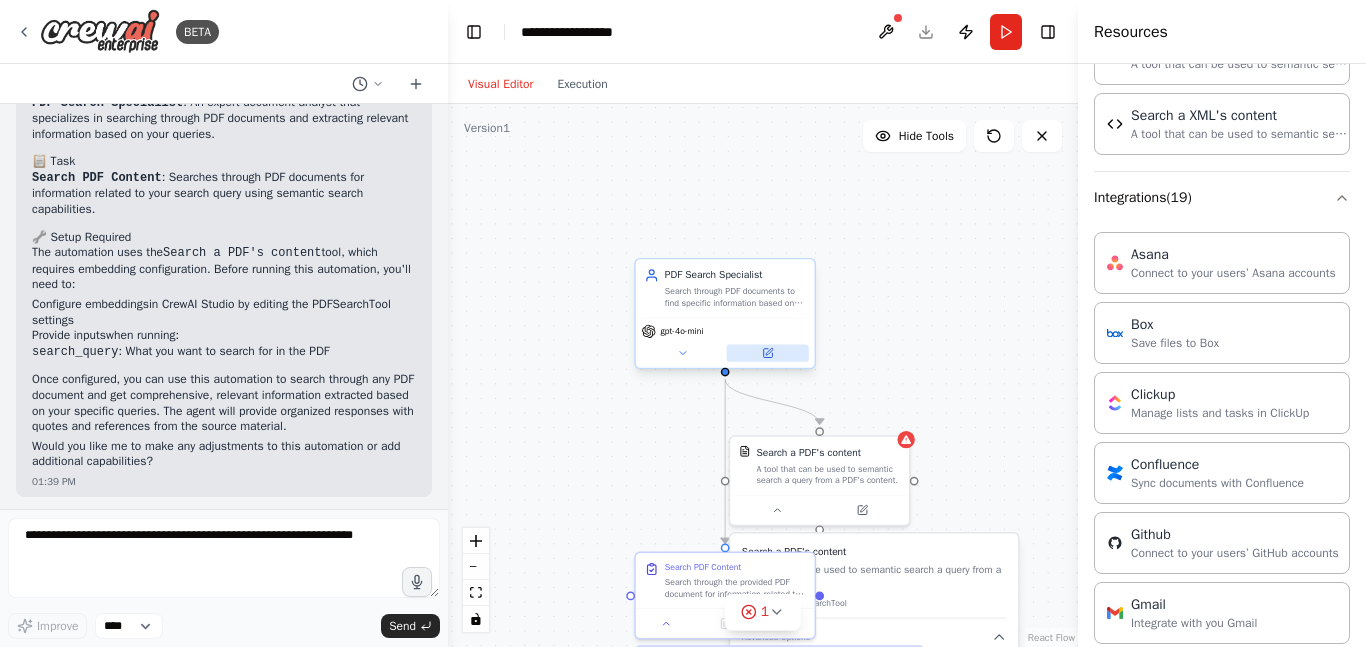 click 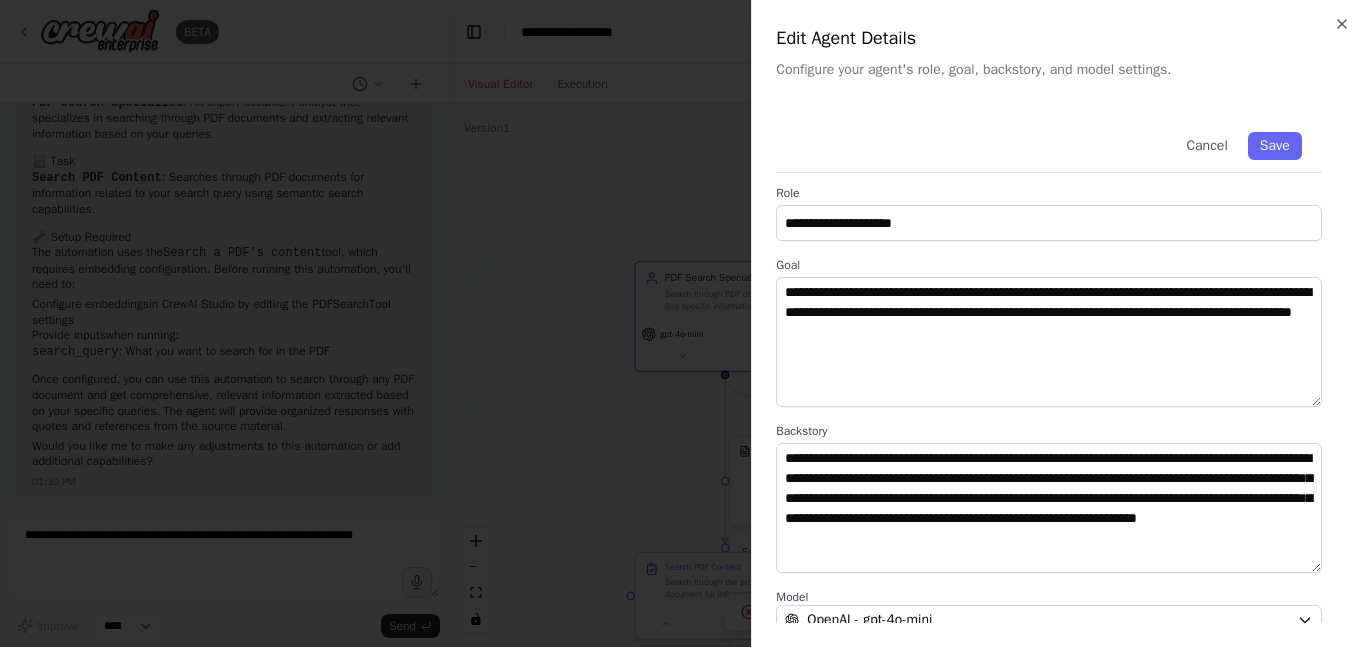 scroll, scrollTop: 0, scrollLeft: 0, axis: both 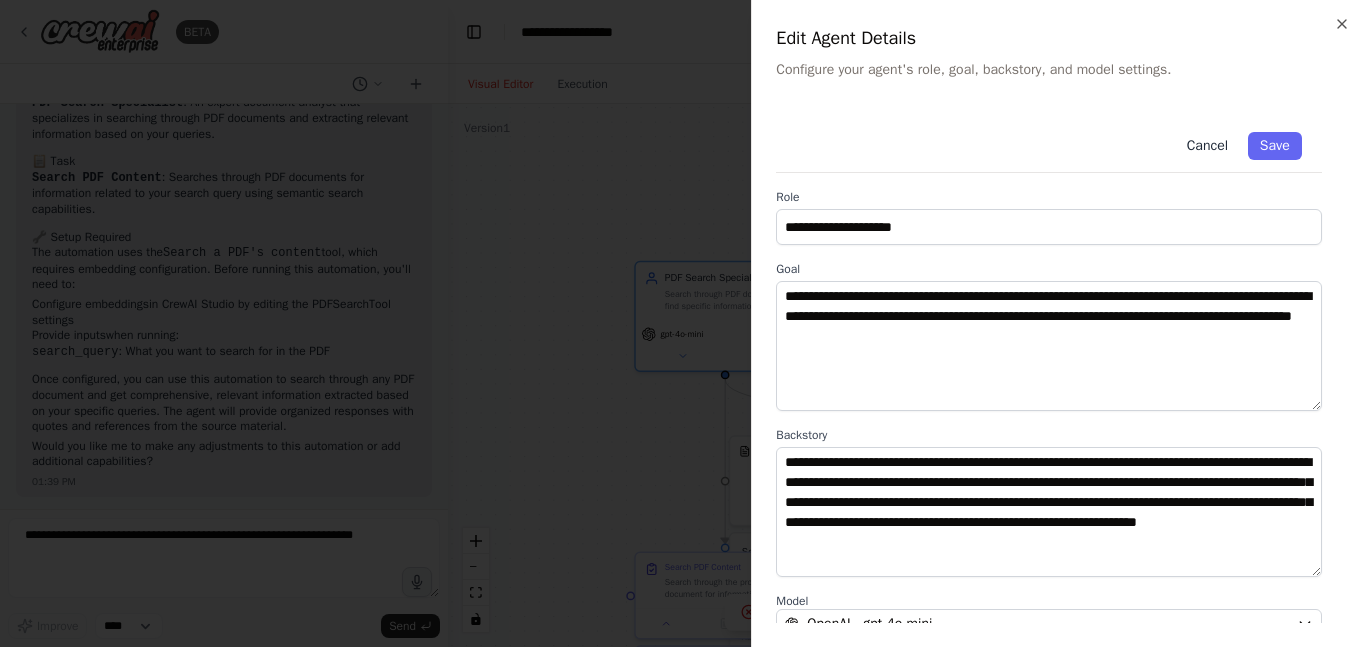 click on "Cancel" at bounding box center [1207, 146] 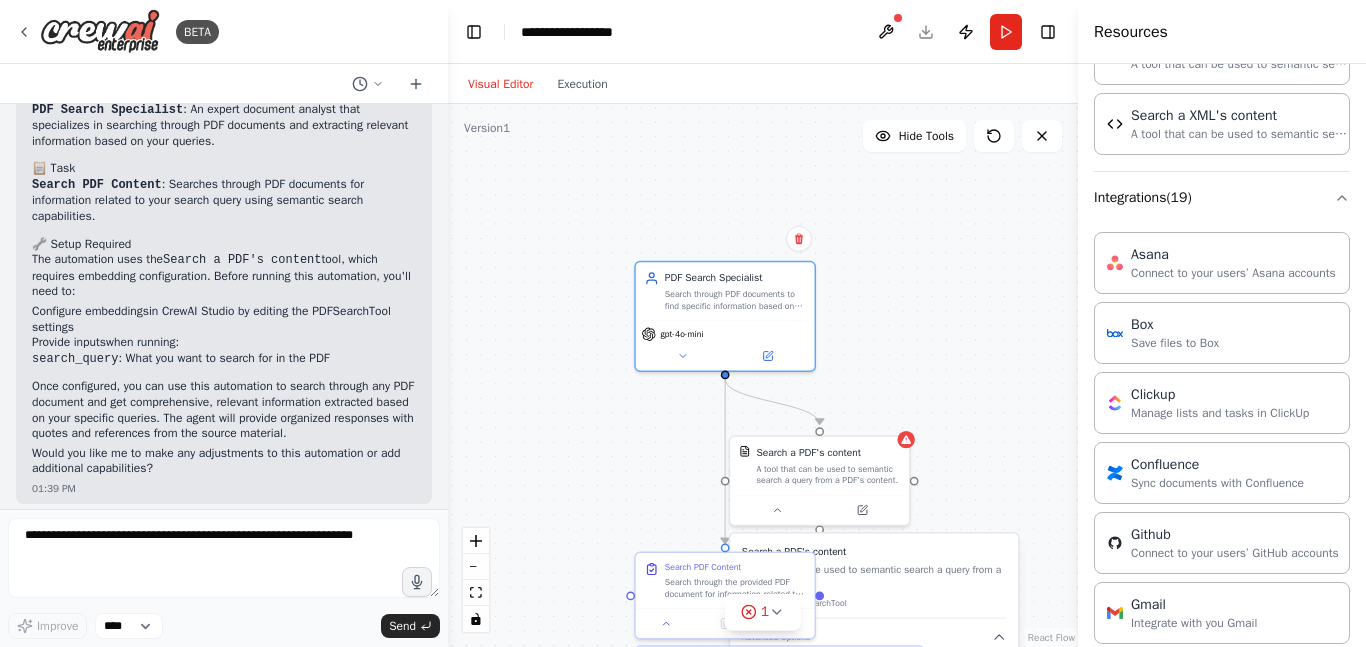 scroll, scrollTop: 1048, scrollLeft: 0, axis: vertical 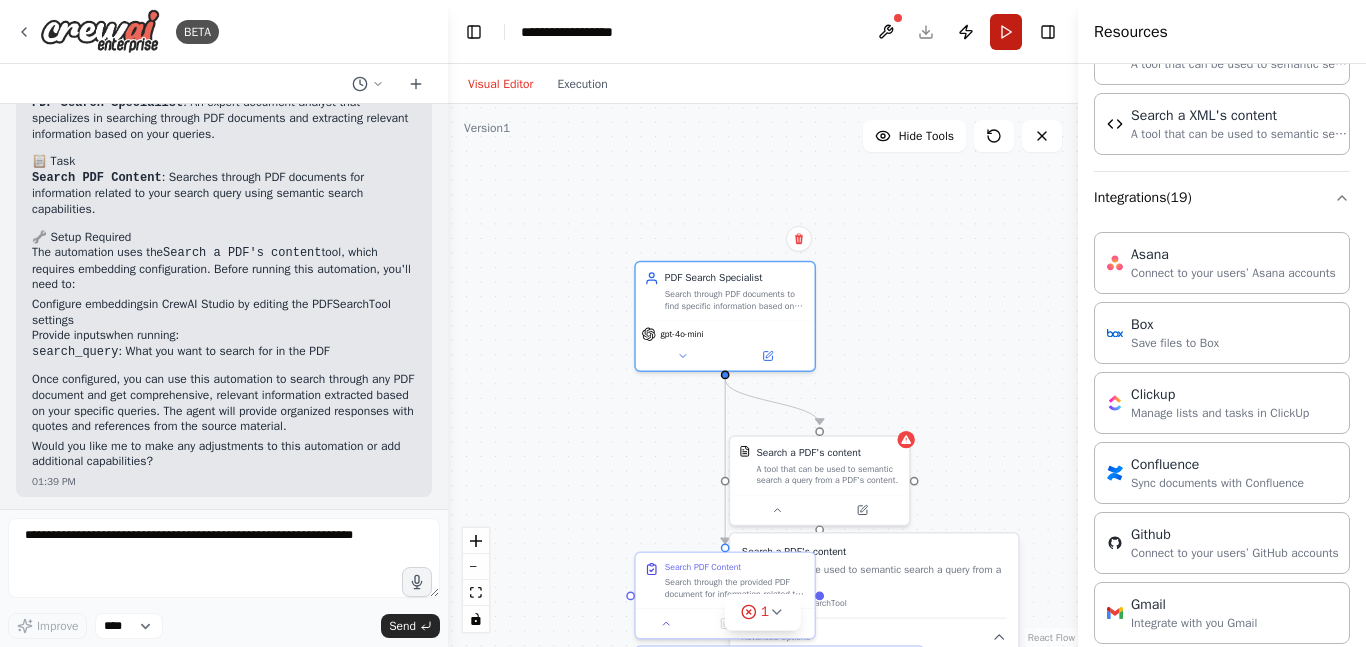 click on "Run" at bounding box center (1006, 32) 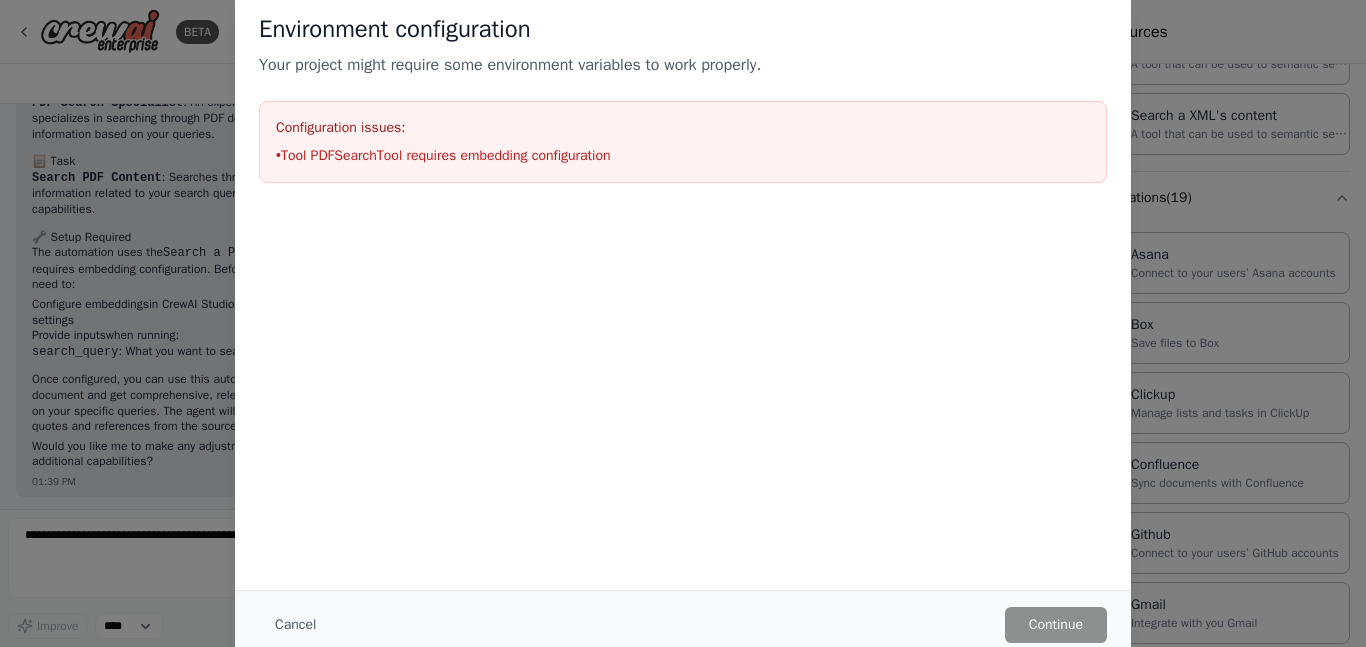 click on "Configuration issues:" at bounding box center (683, 128) 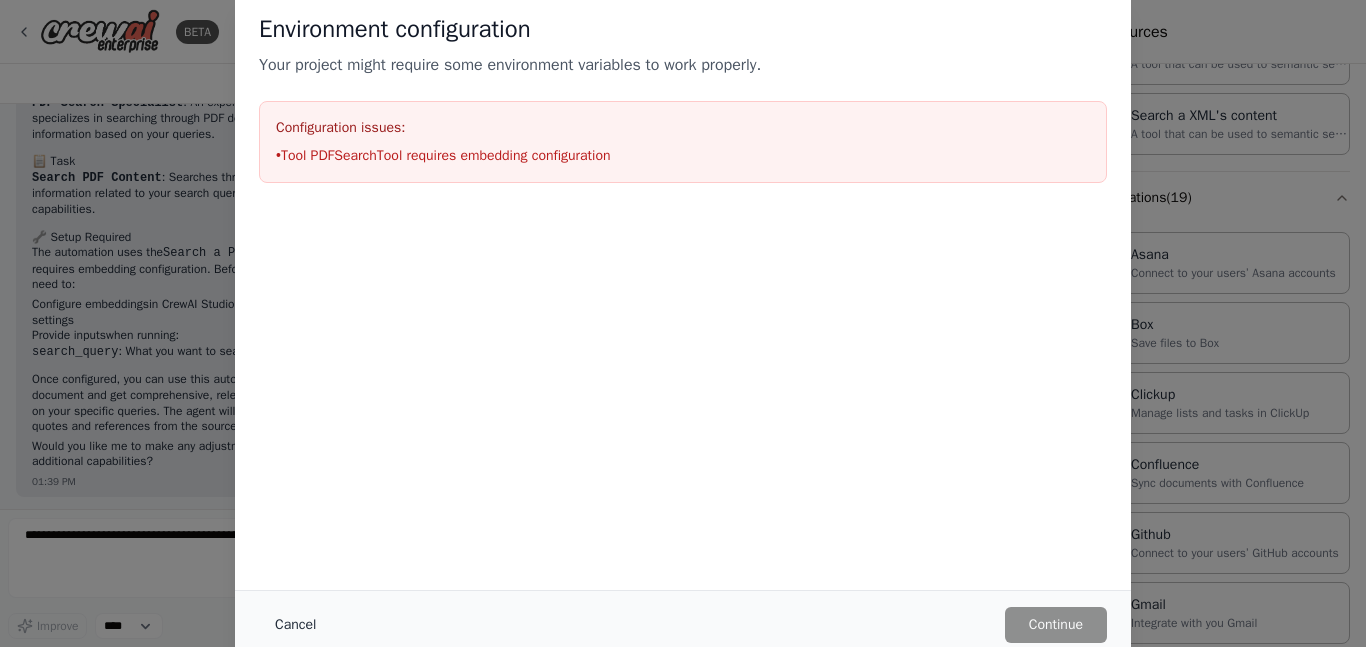click on "Cancel" at bounding box center [295, 625] 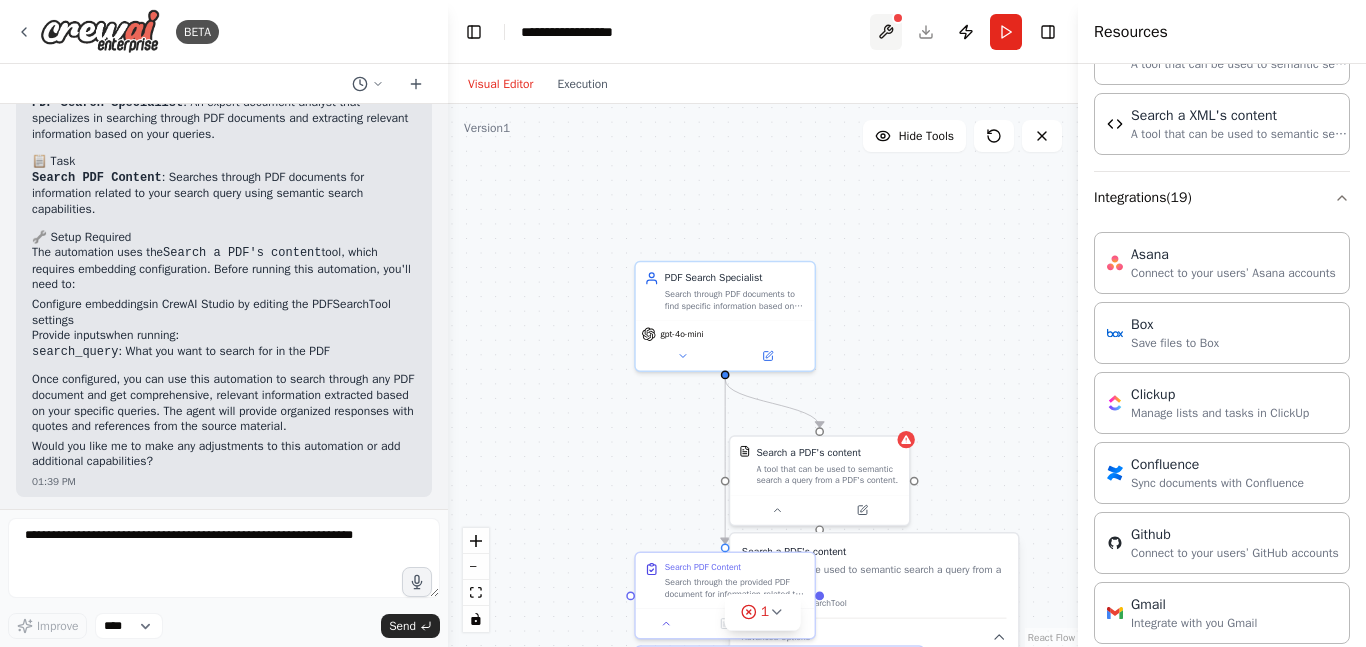 click at bounding box center (886, 32) 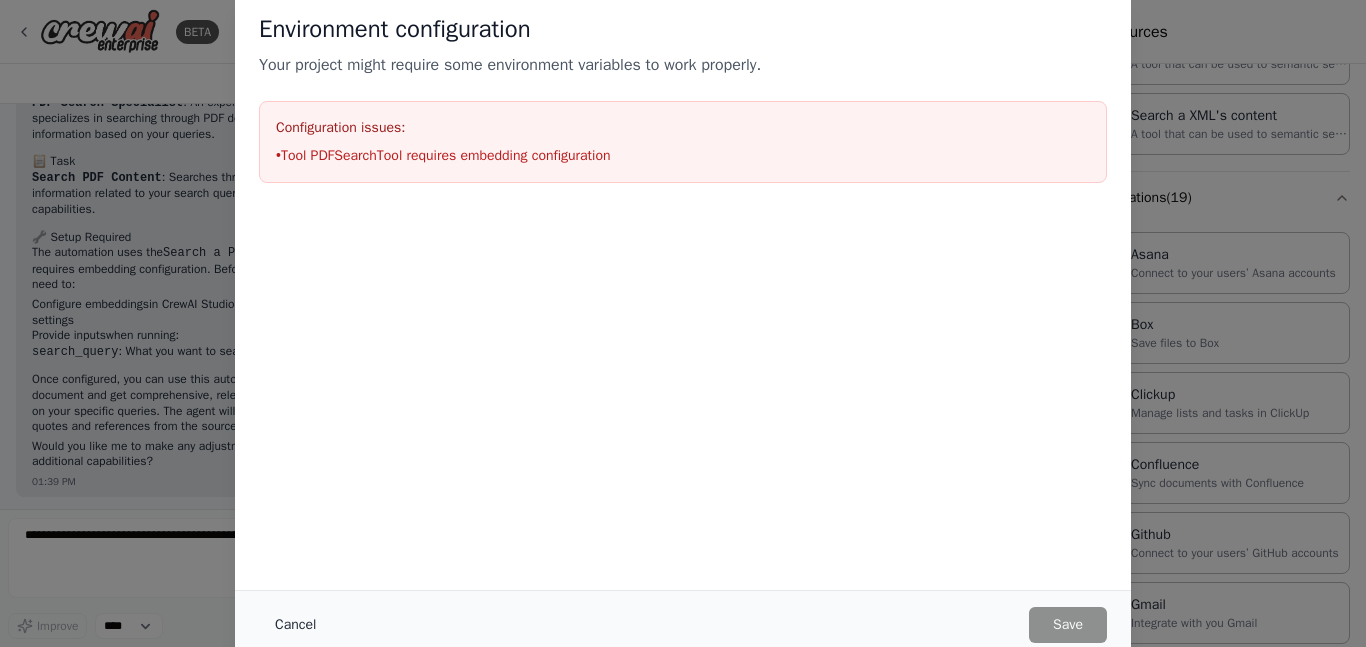 click on "Cancel" at bounding box center (295, 625) 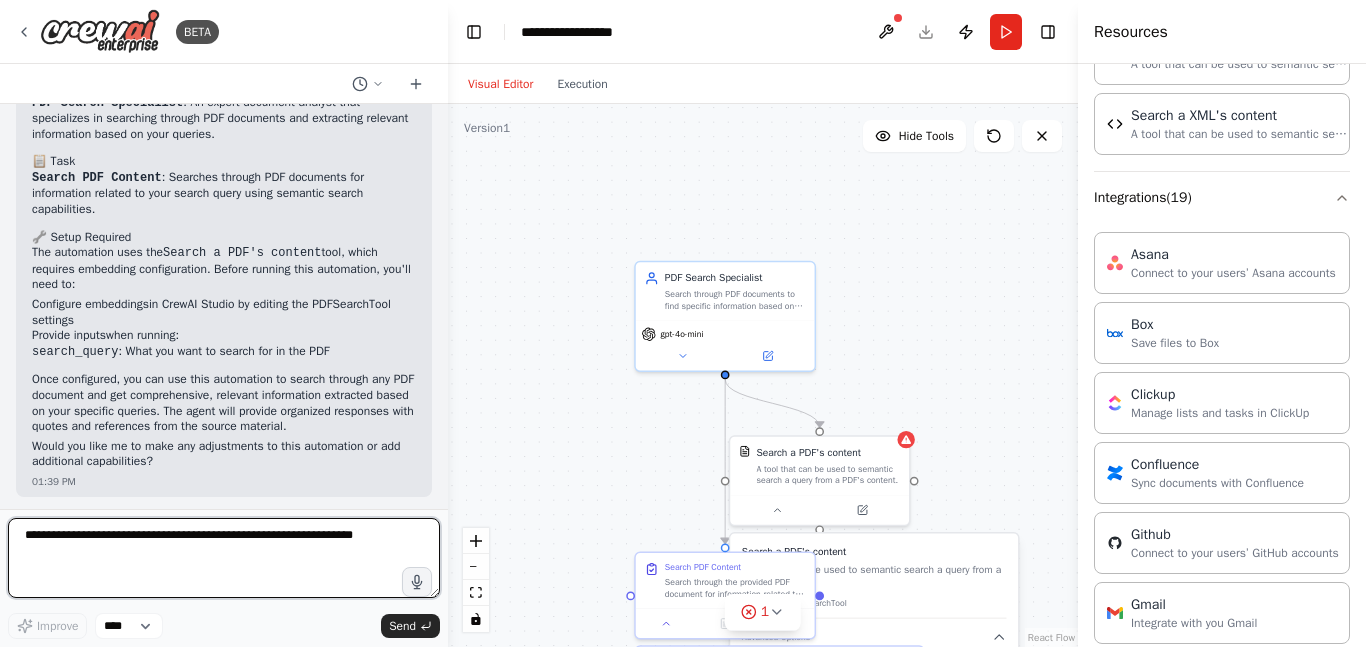 click at bounding box center (224, 558) 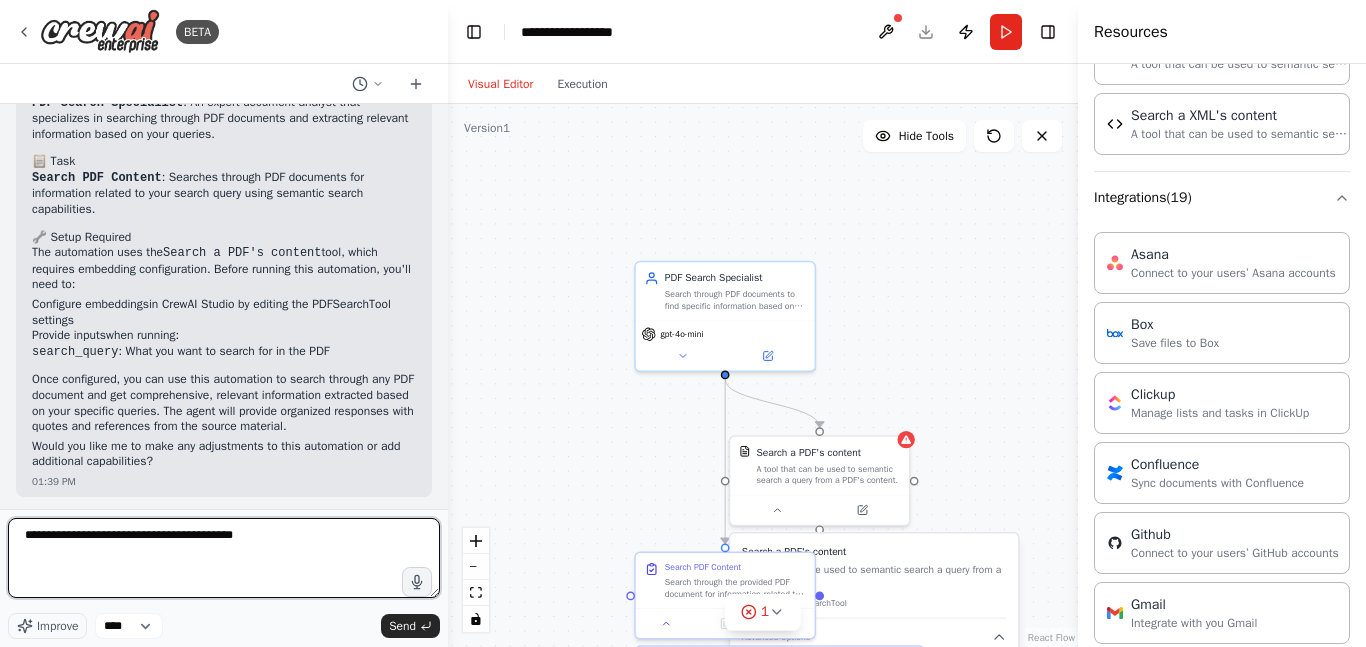 type on "**********" 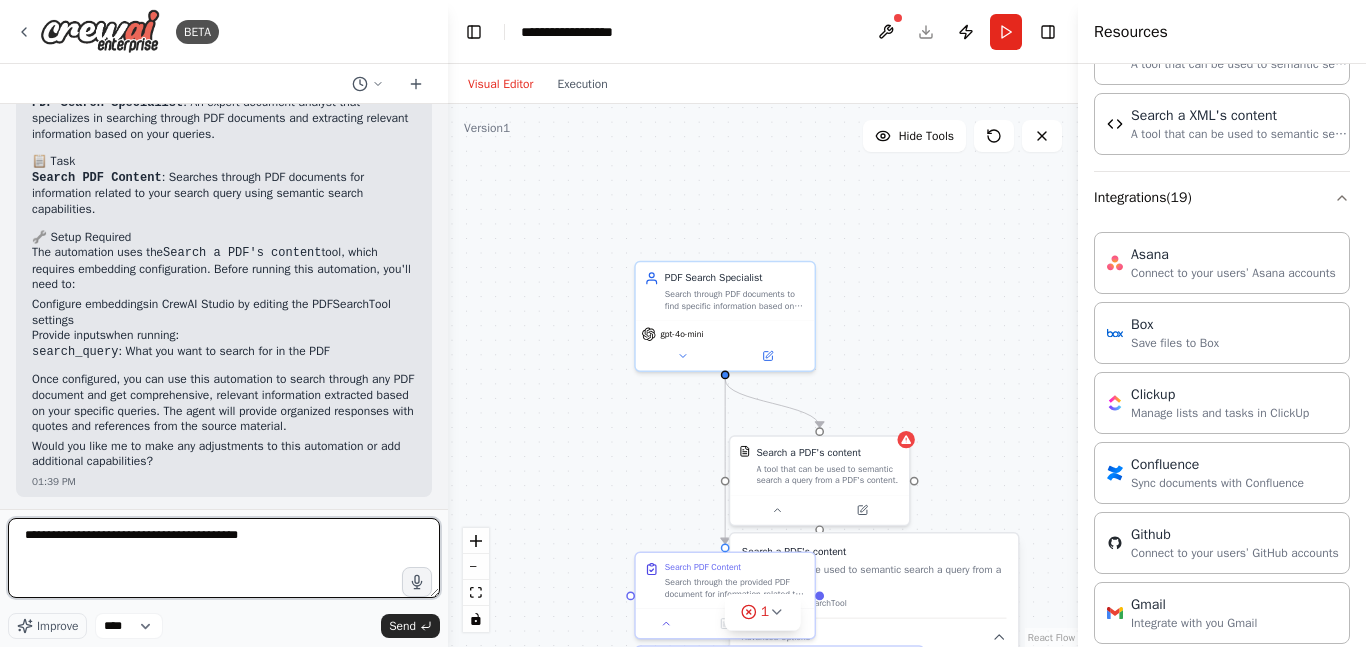 type 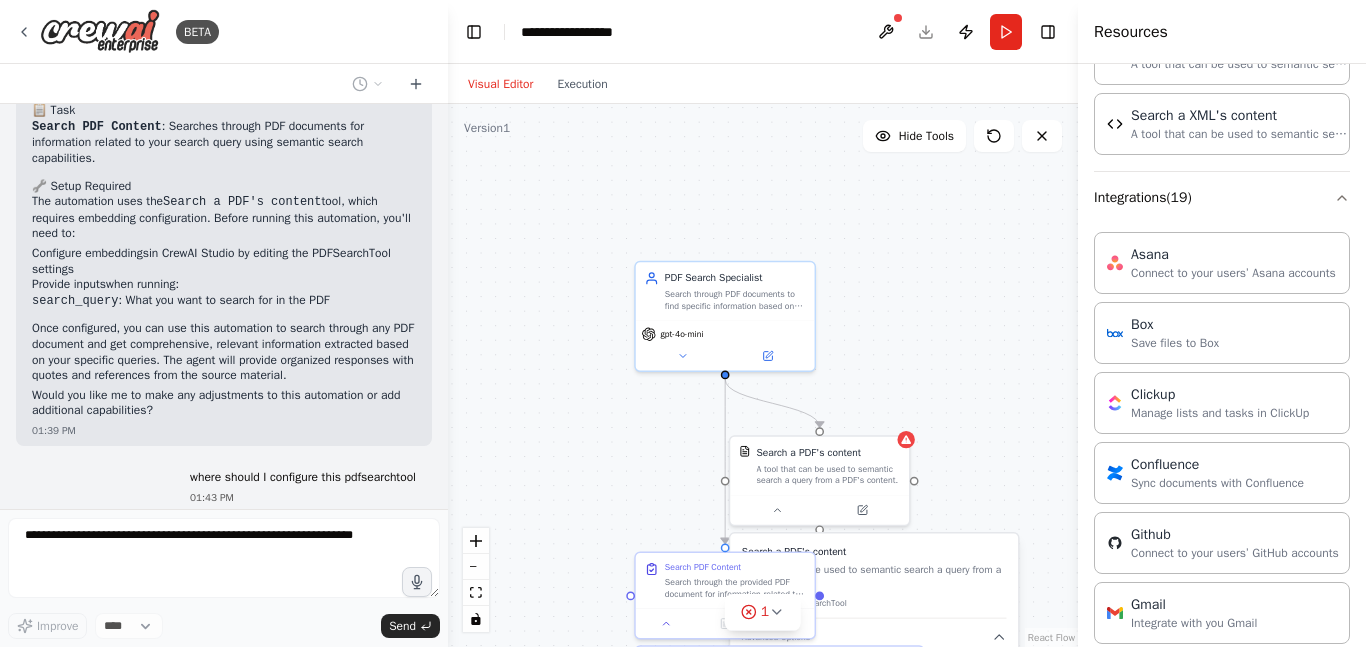 scroll, scrollTop: 1167, scrollLeft: 0, axis: vertical 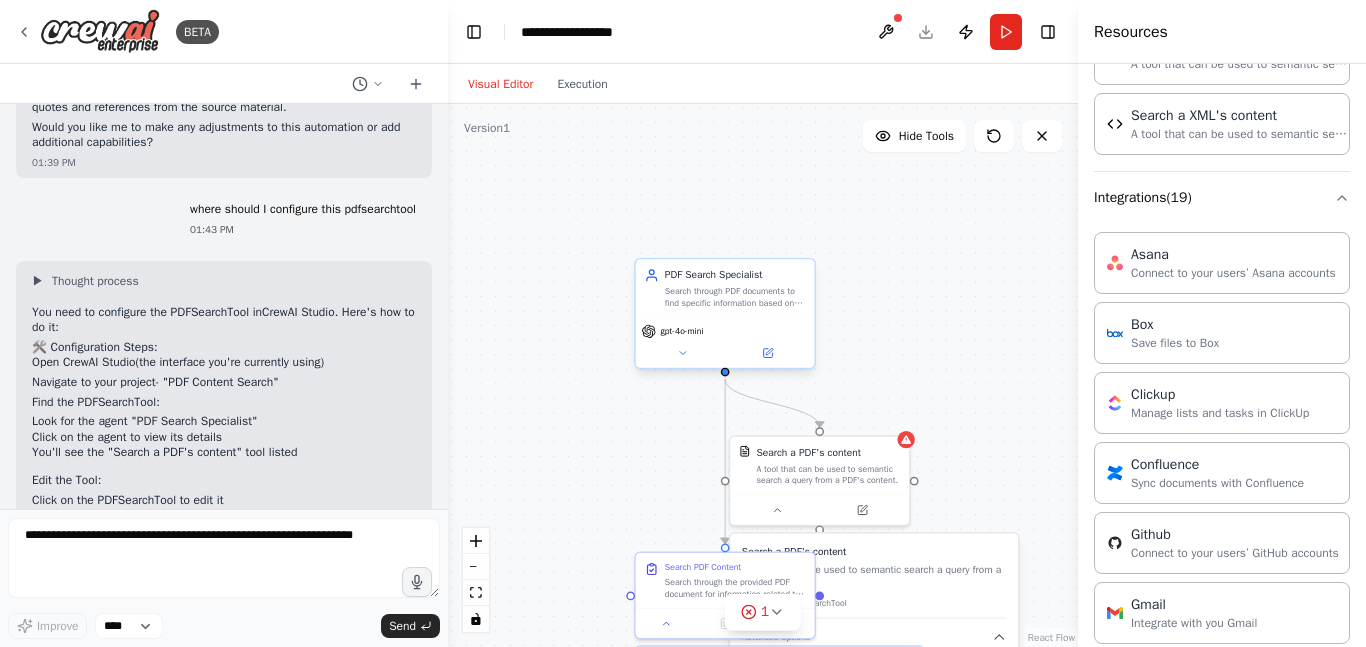 click on "Search through PDF documents to find specific information based on user queries. Extract relevant content, analyze context, and provide comprehensive answers with accurate references to the source material." at bounding box center (735, 297) 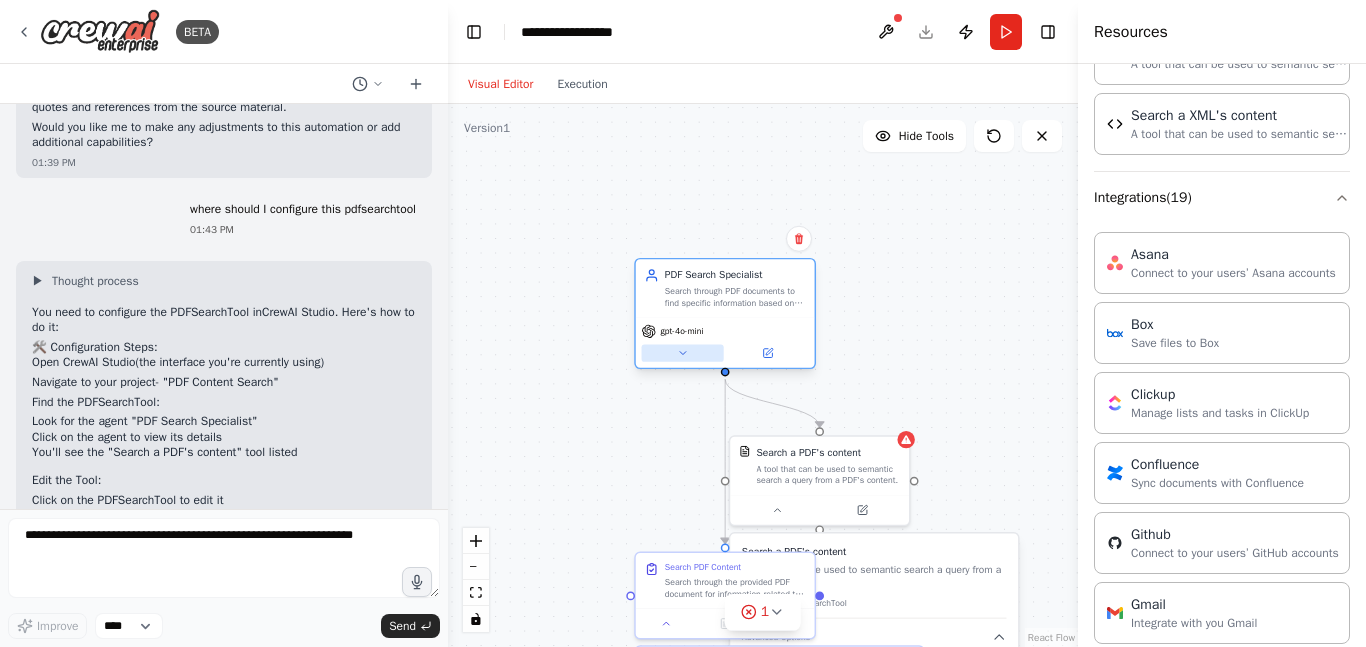 click 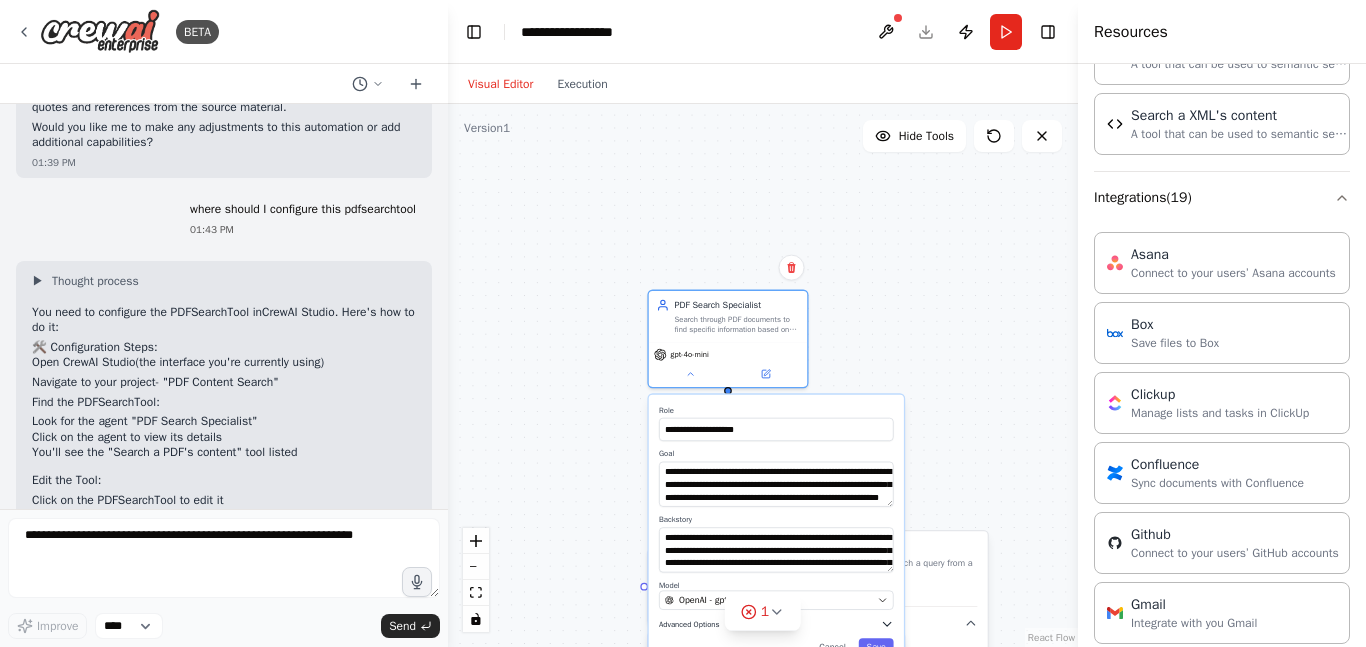click on "Advanced Options" at bounding box center [689, 624] 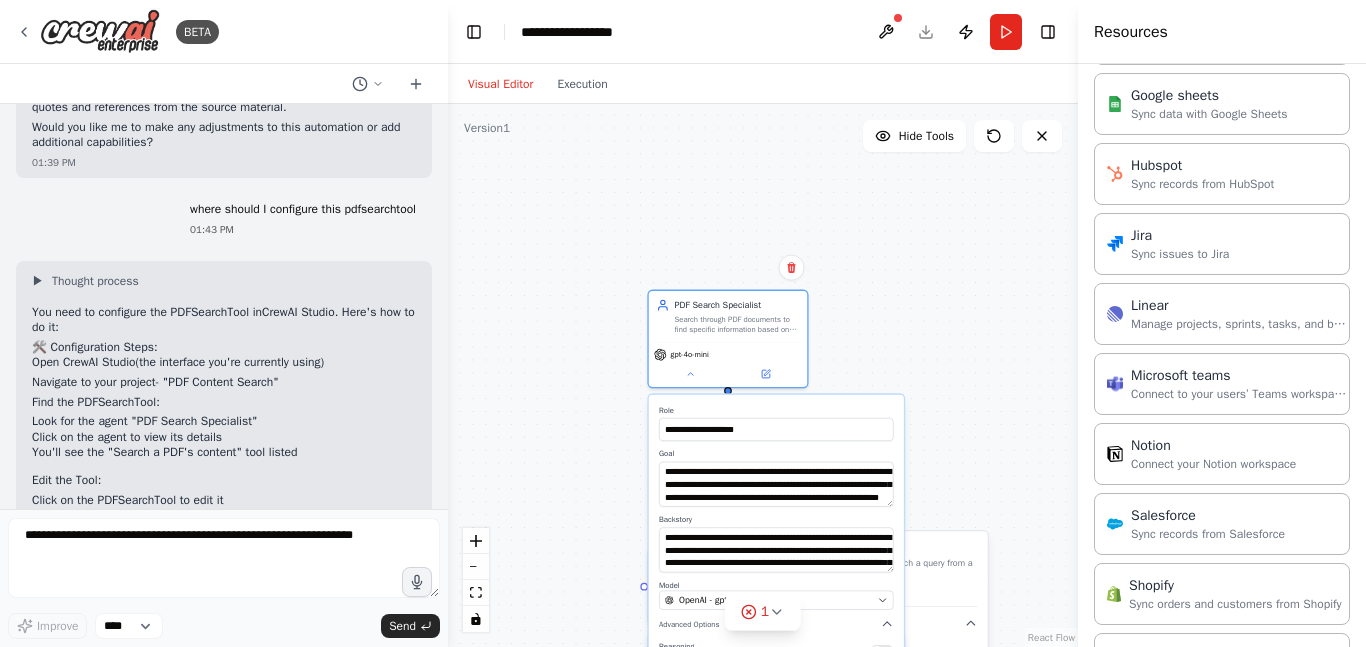 scroll, scrollTop: 1598, scrollLeft: 0, axis: vertical 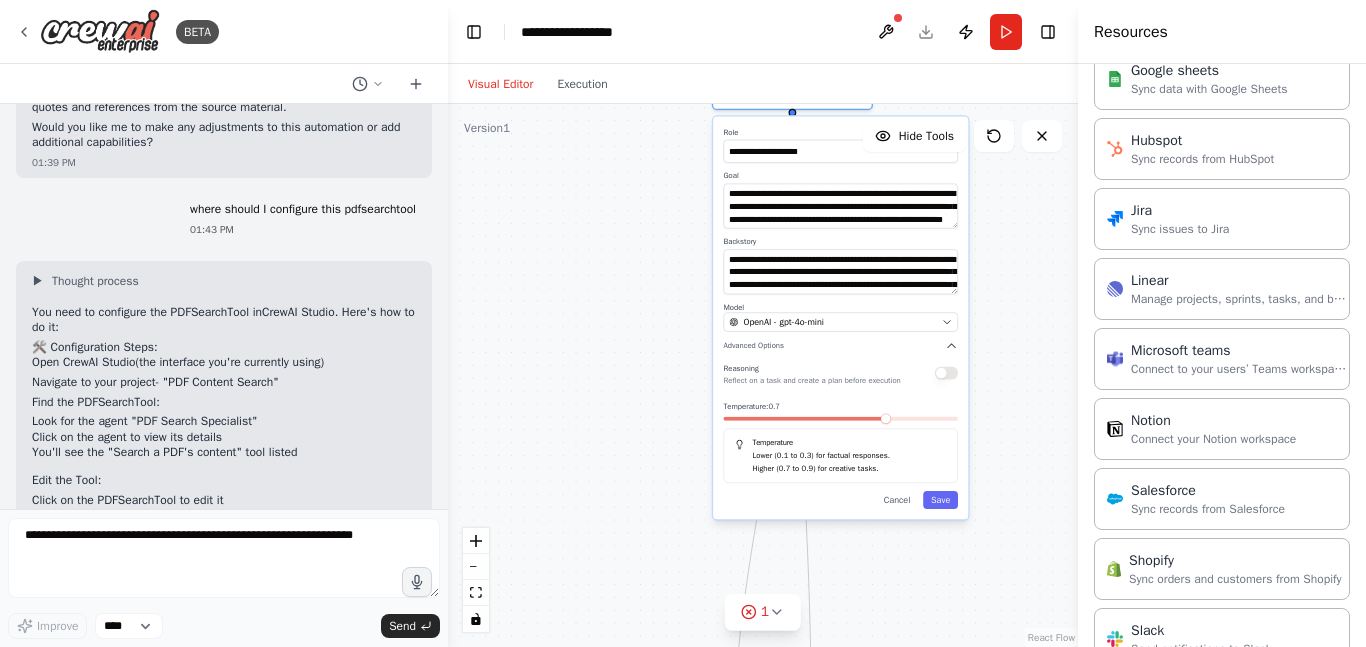 drag, startPoint x: 752, startPoint y: 399, endPoint x: 812, endPoint y: 107, distance: 298.10065 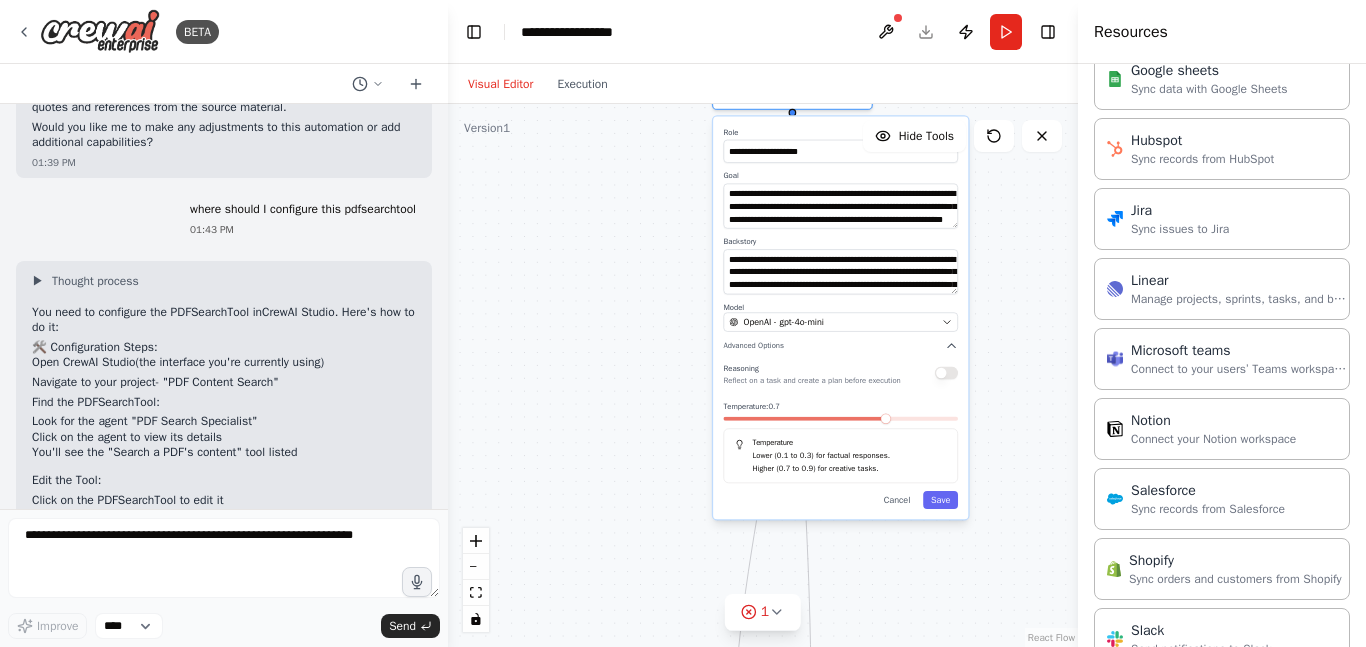 click on "**********" at bounding box center [840, 318] 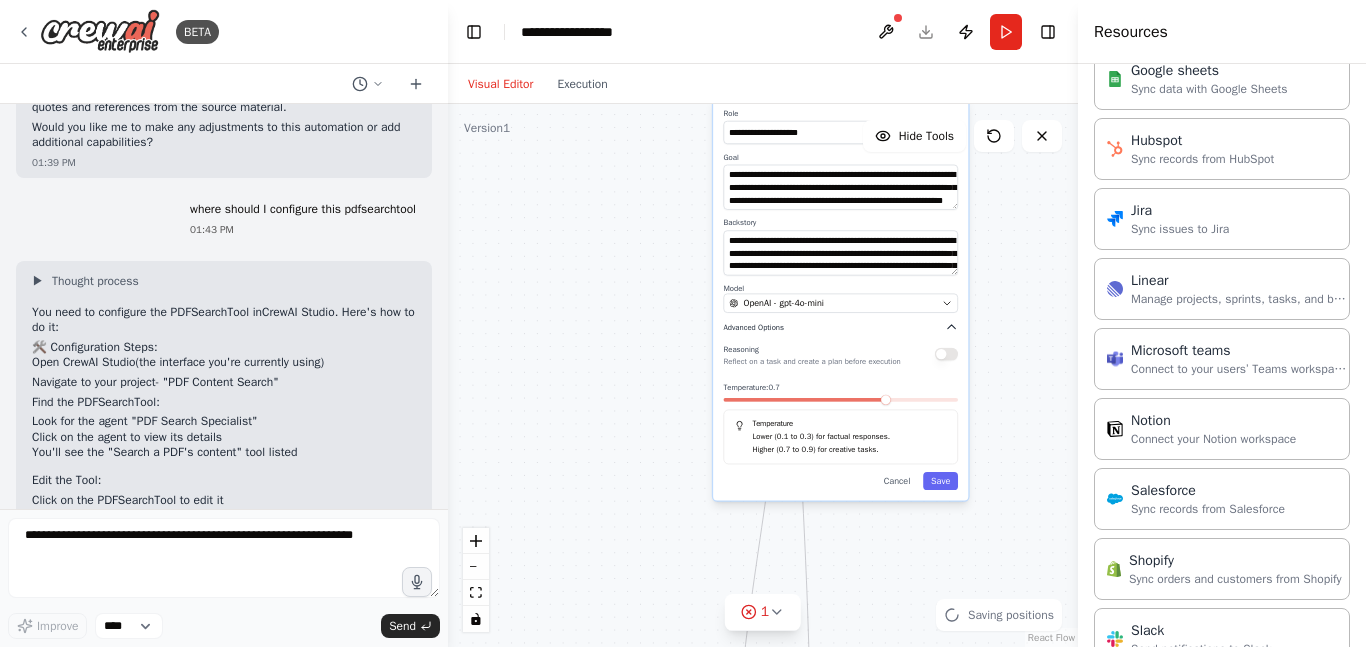 click on "Advanced Options" at bounding box center [840, 327] 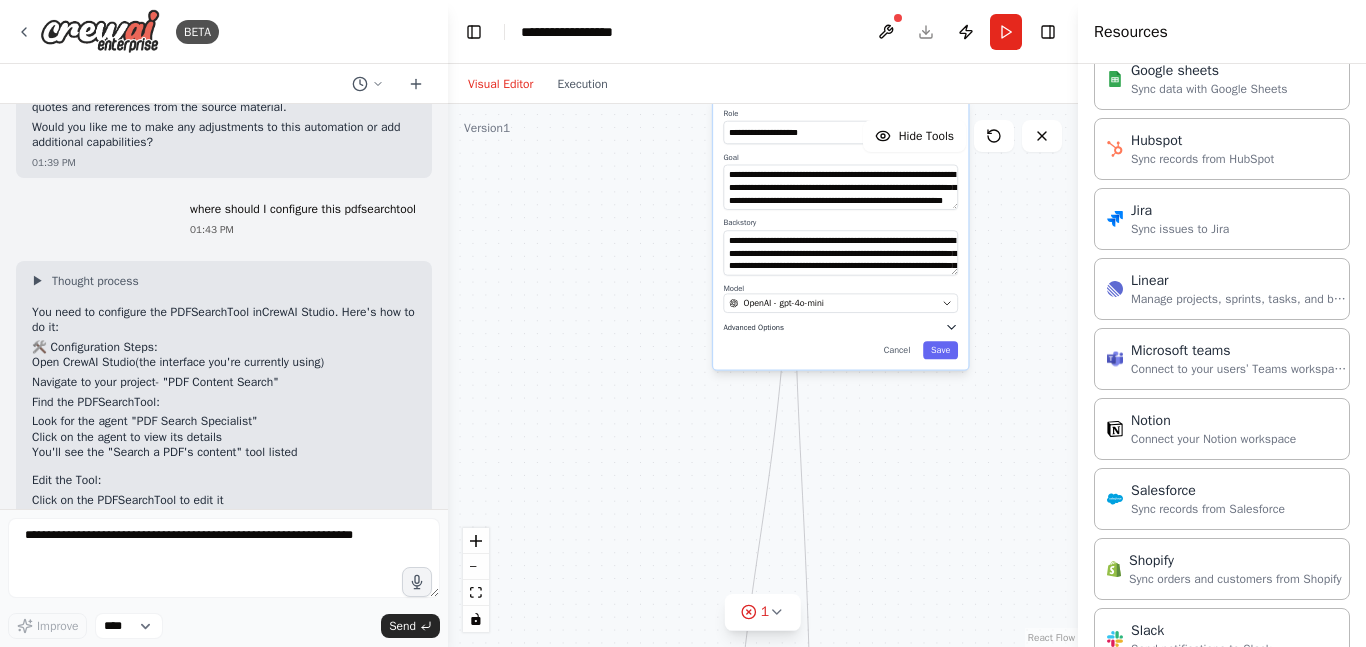 click on "Advanced Options" at bounding box center (840, 327) 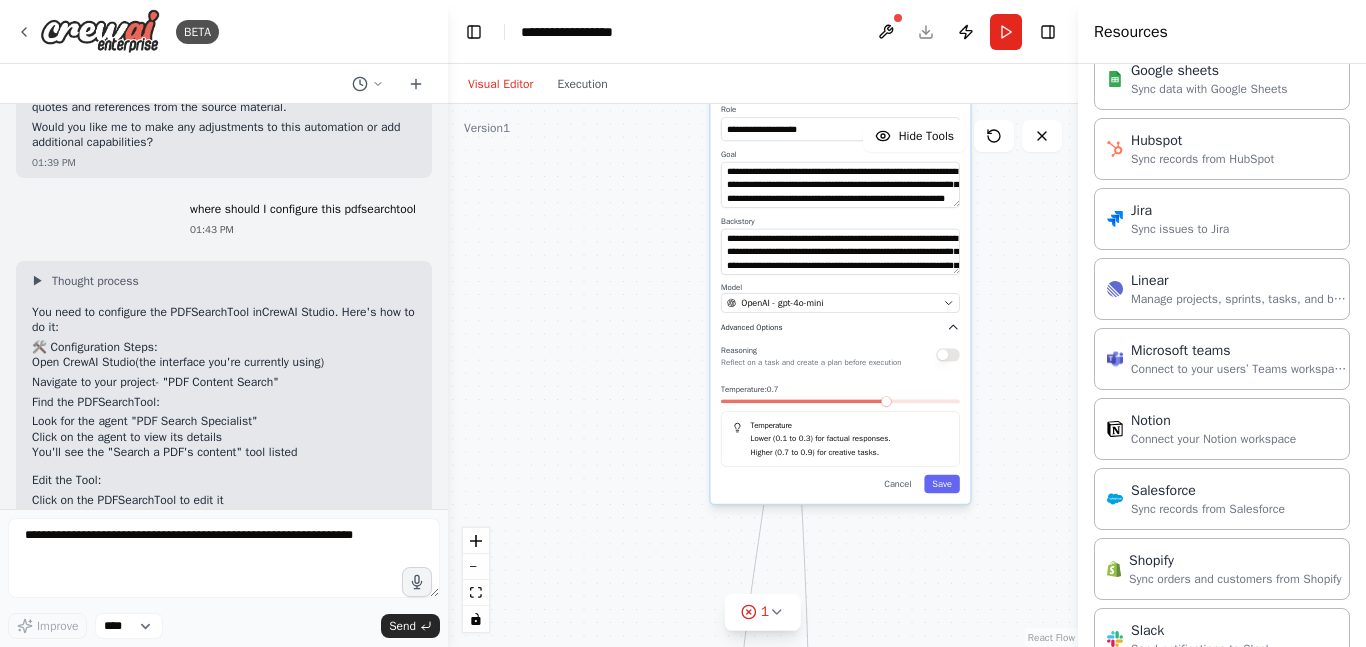 click 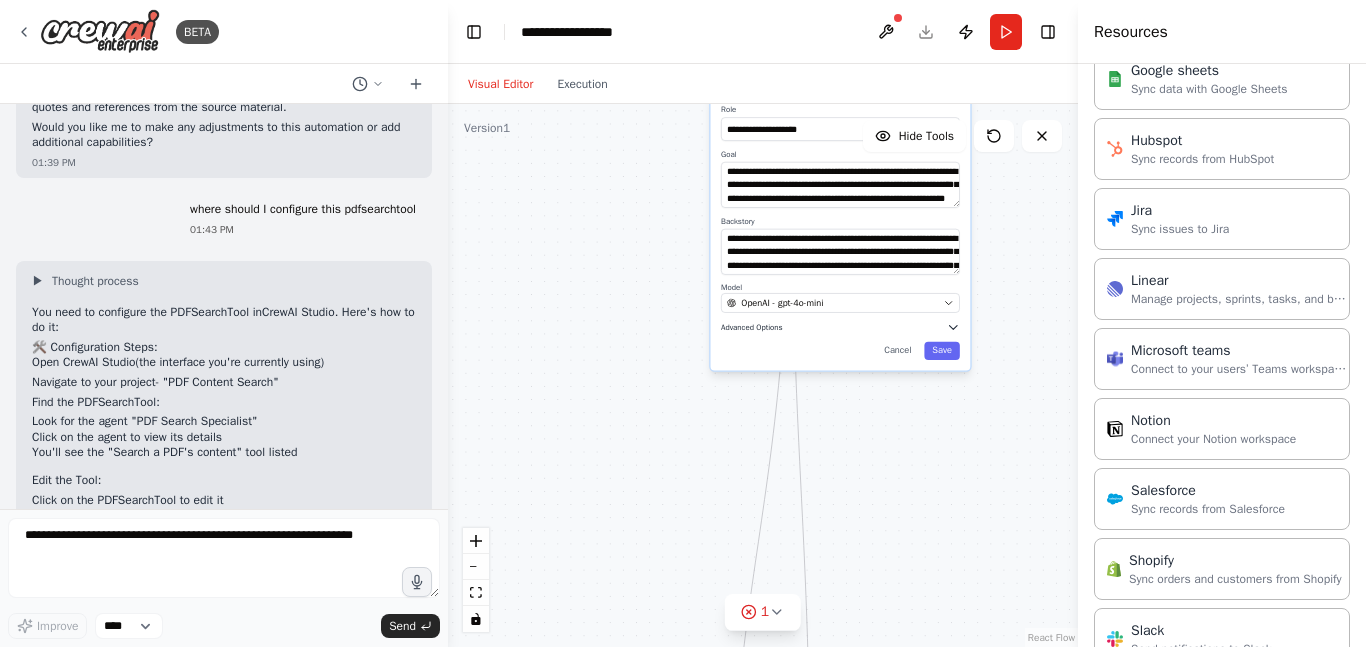 click 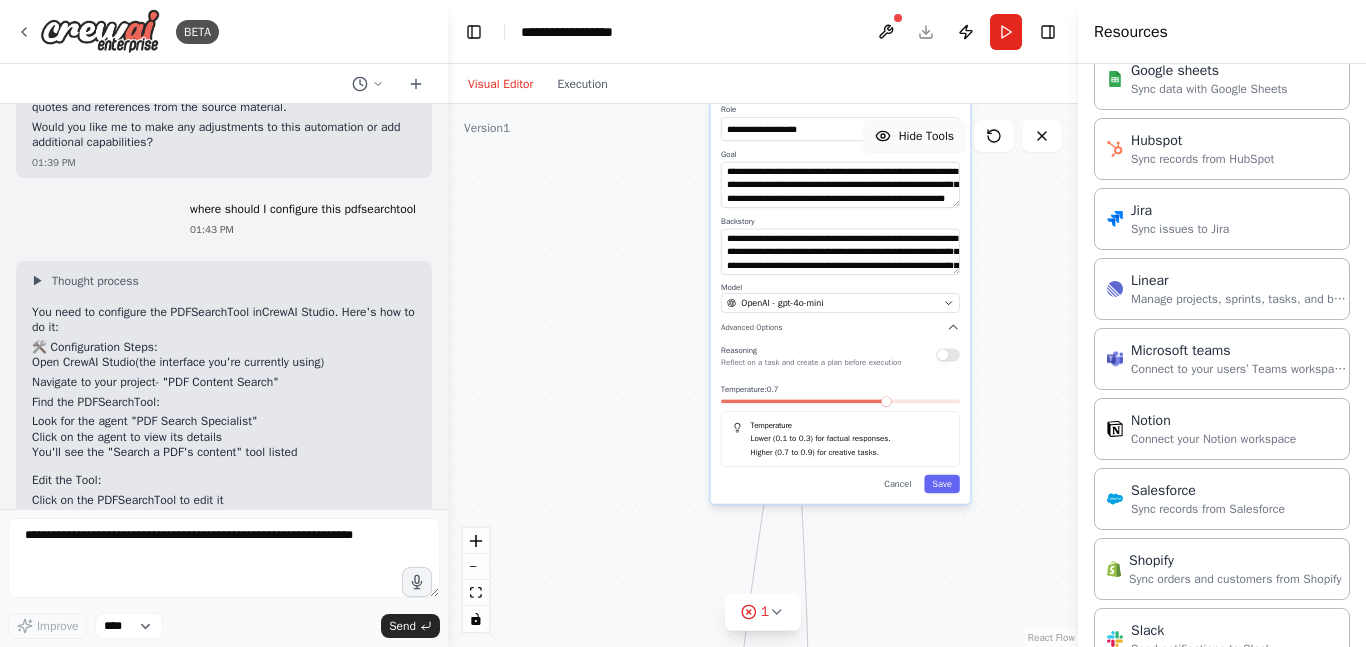 click on "Hide Tools" at bounding box center (926, 136) 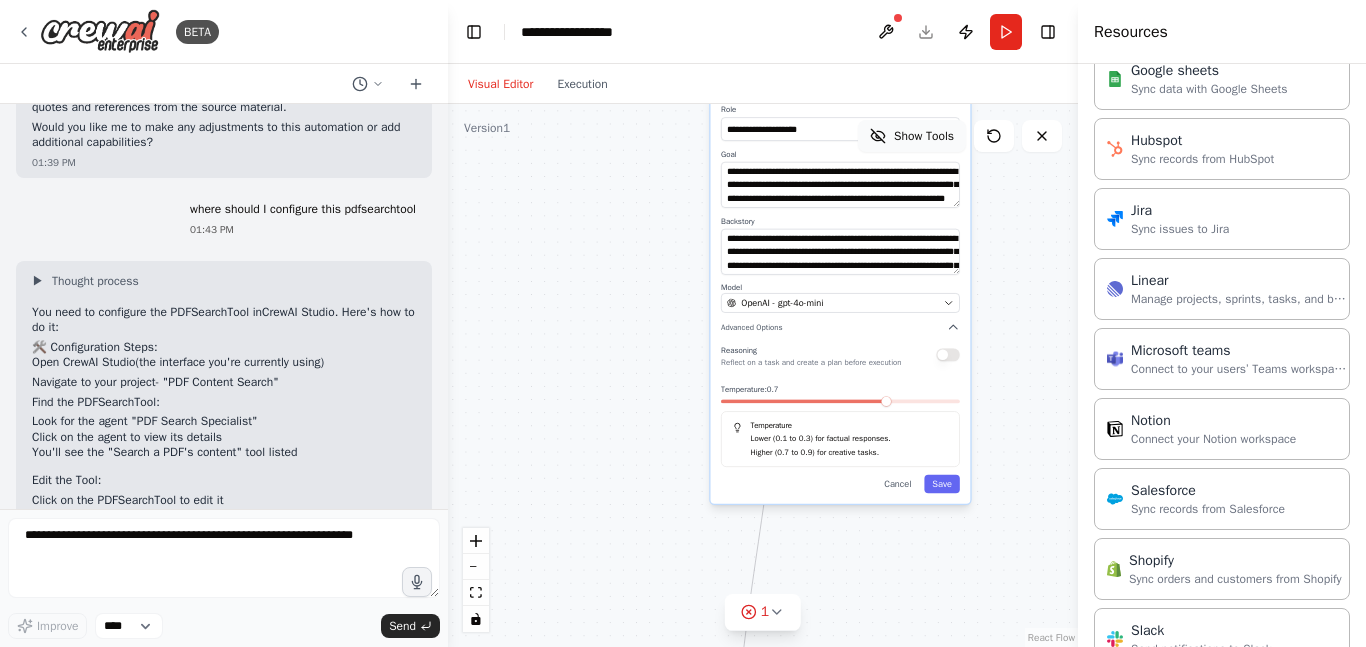 click on "Show Tools" at bounding box center [924, 136] 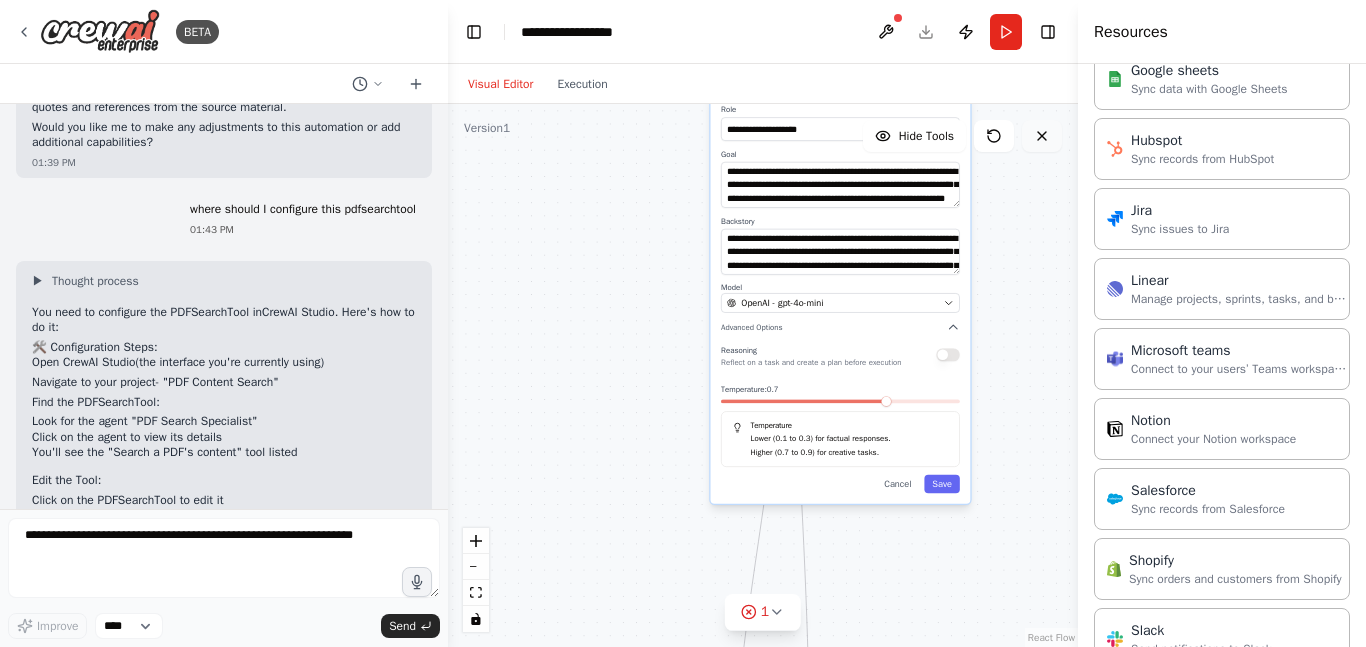 click 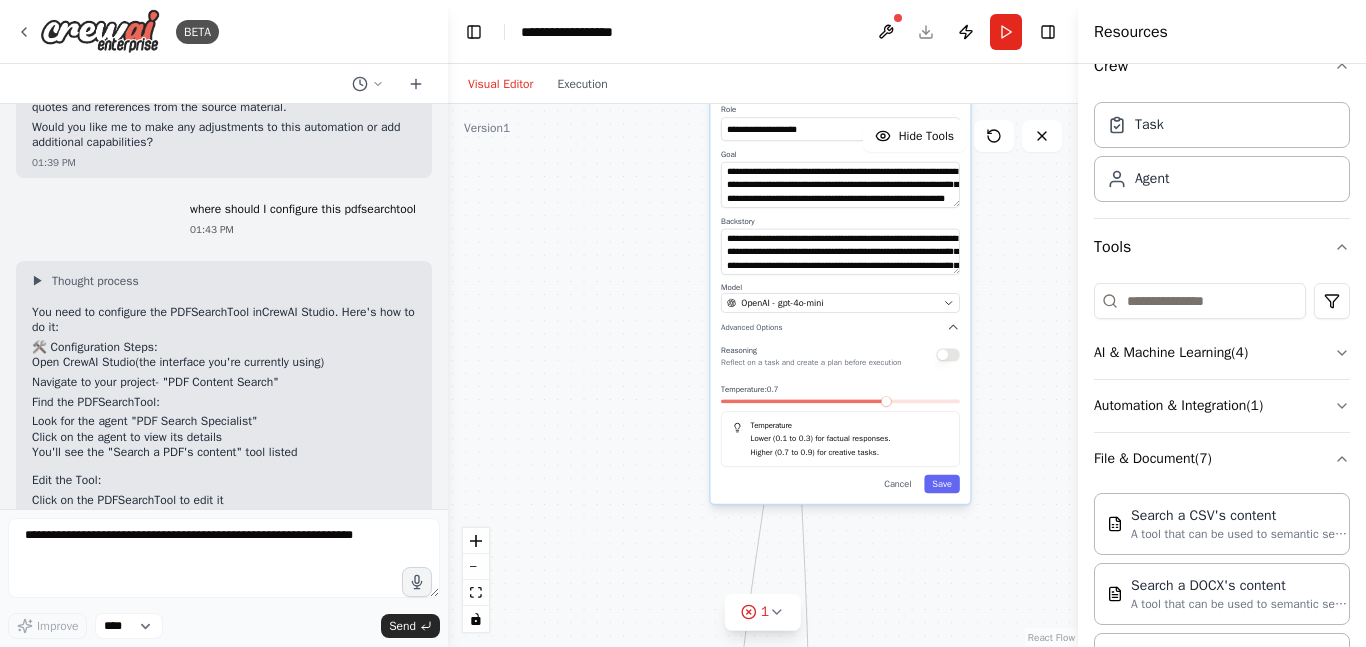 scroll, scrollTop: 0, scrollLeft: 0, axis: both 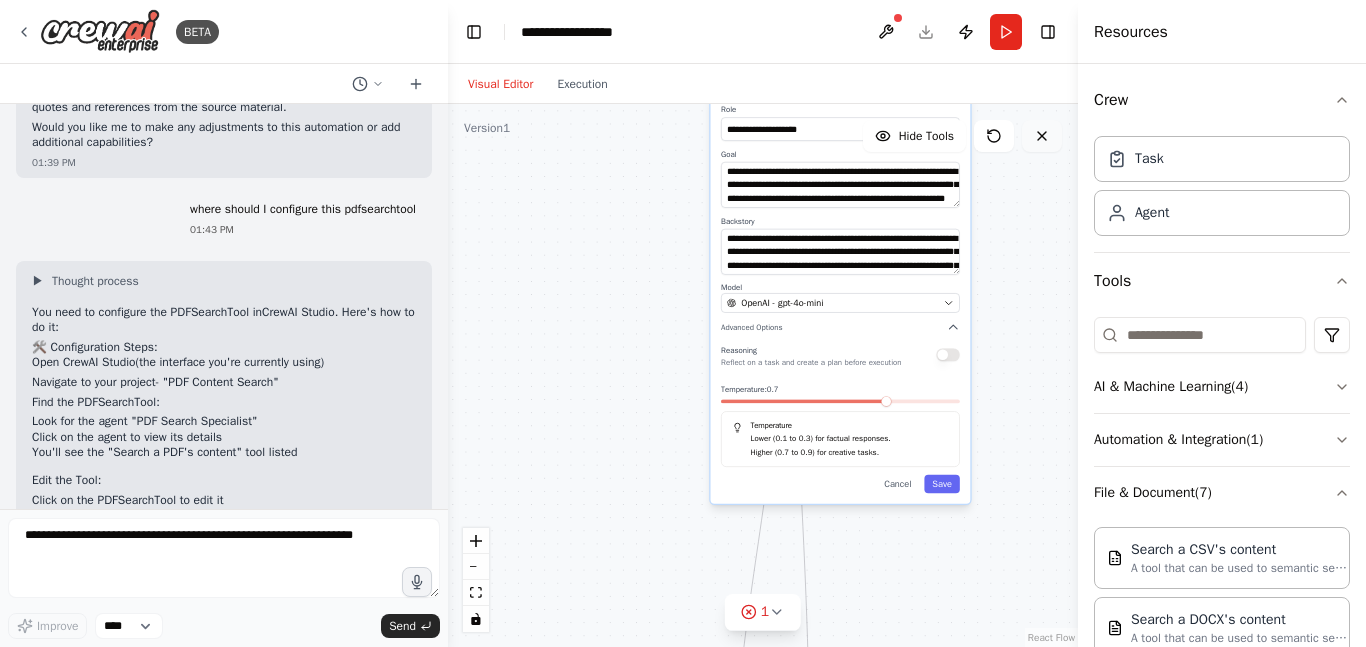 click 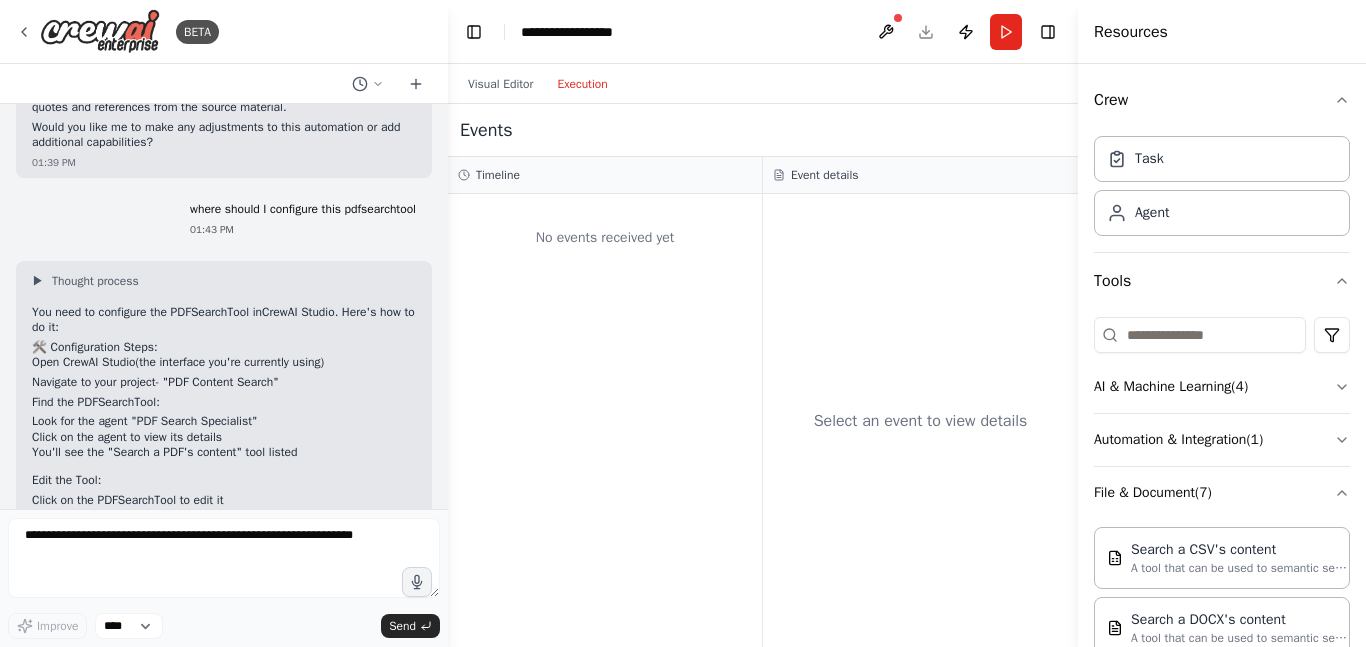 click on "Execution" at bounding box center (582, 84) 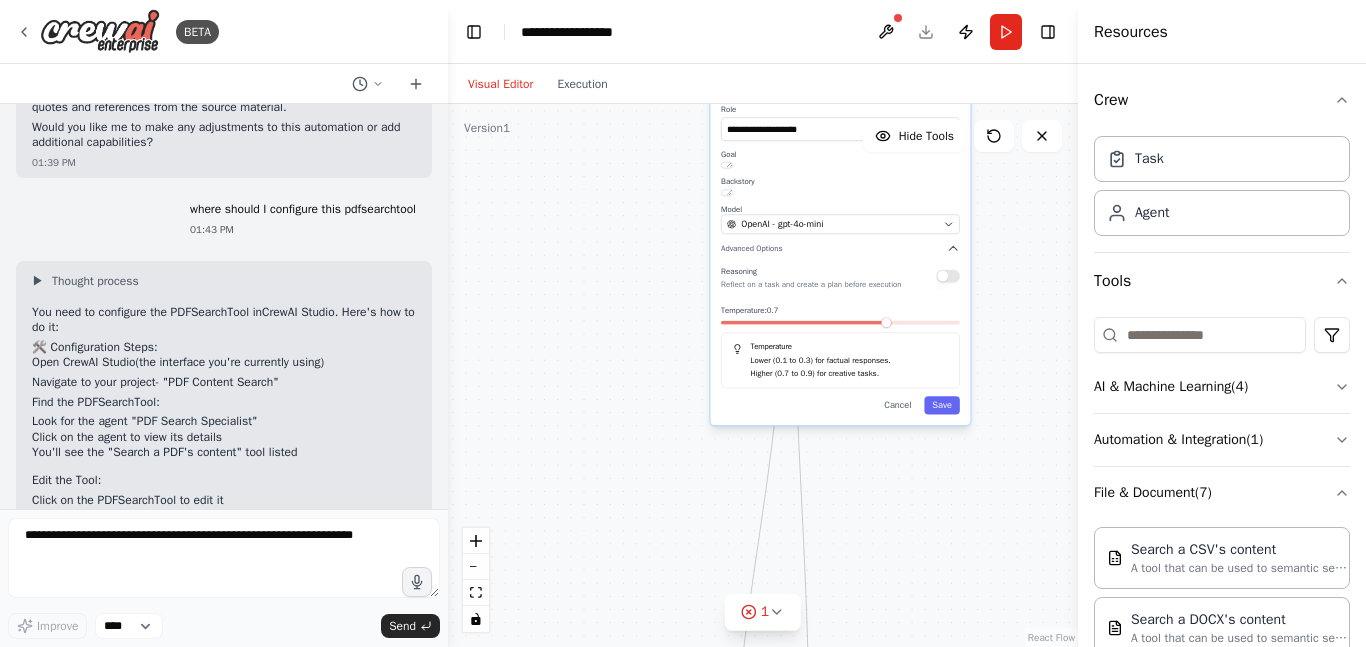 click on "Visual Editor" at bounding box center [500, 84] 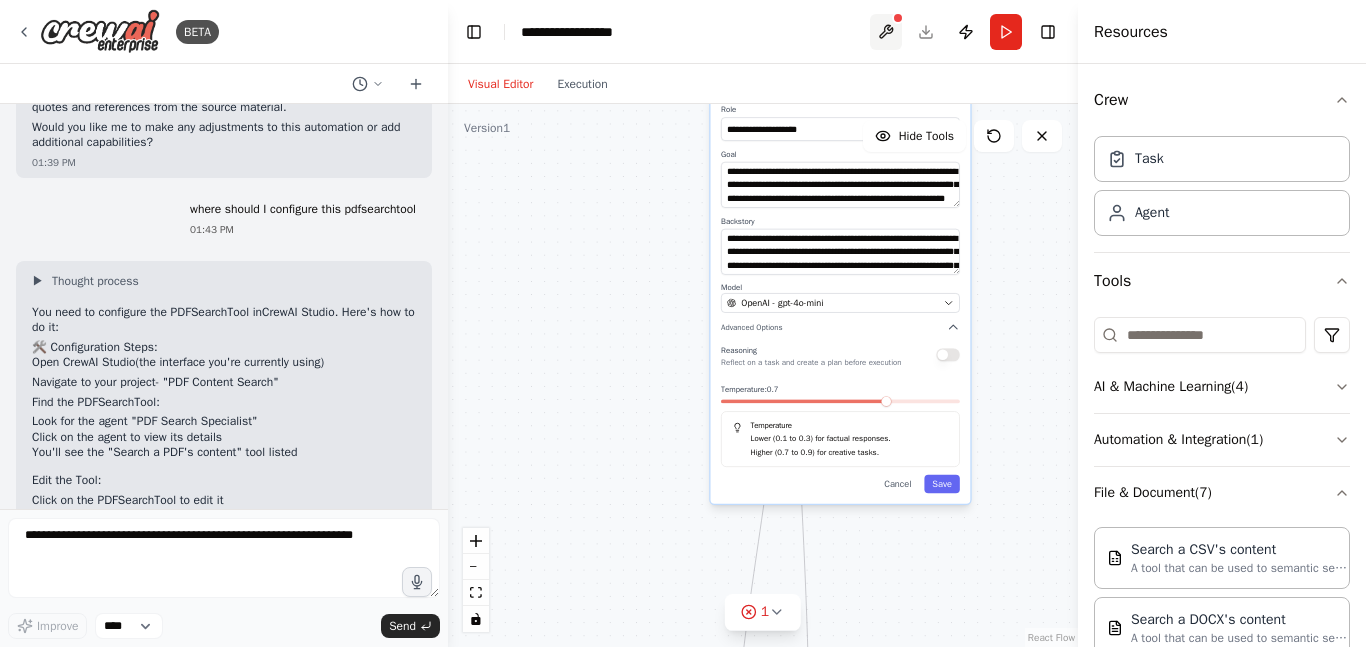 click at bounding box center [886, 32] 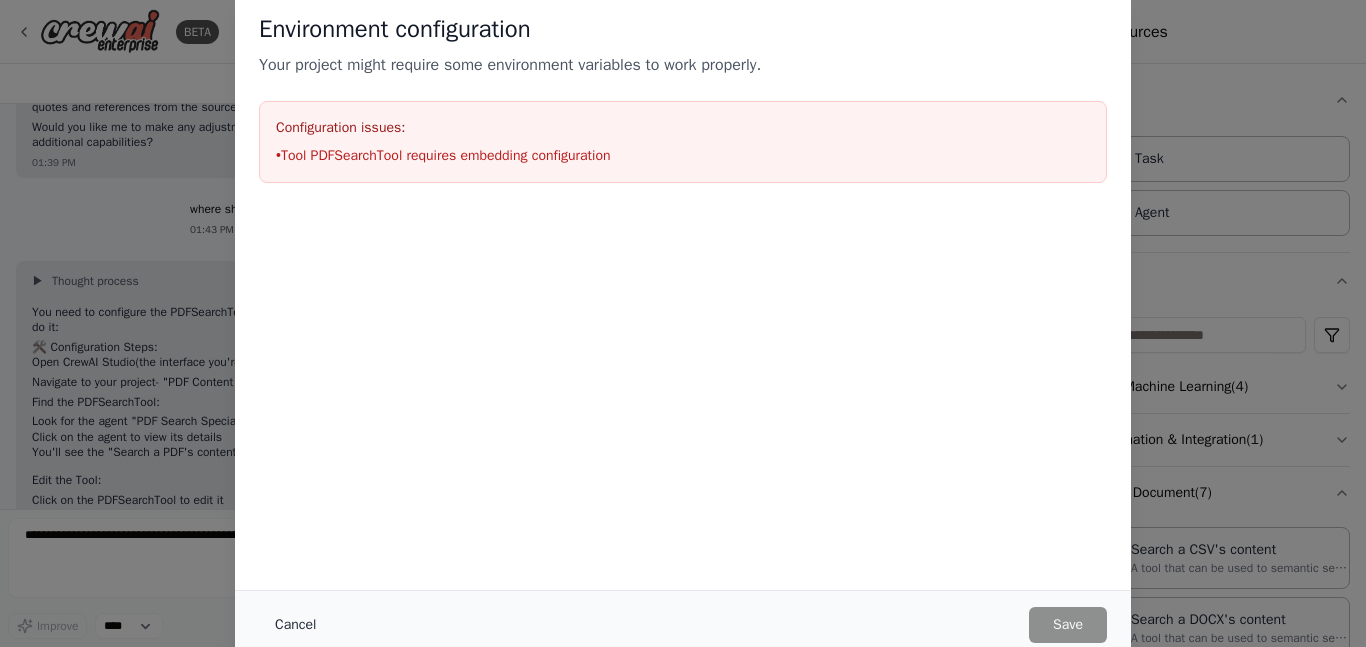 click on "Cancel" at bounding box center [295, 625] 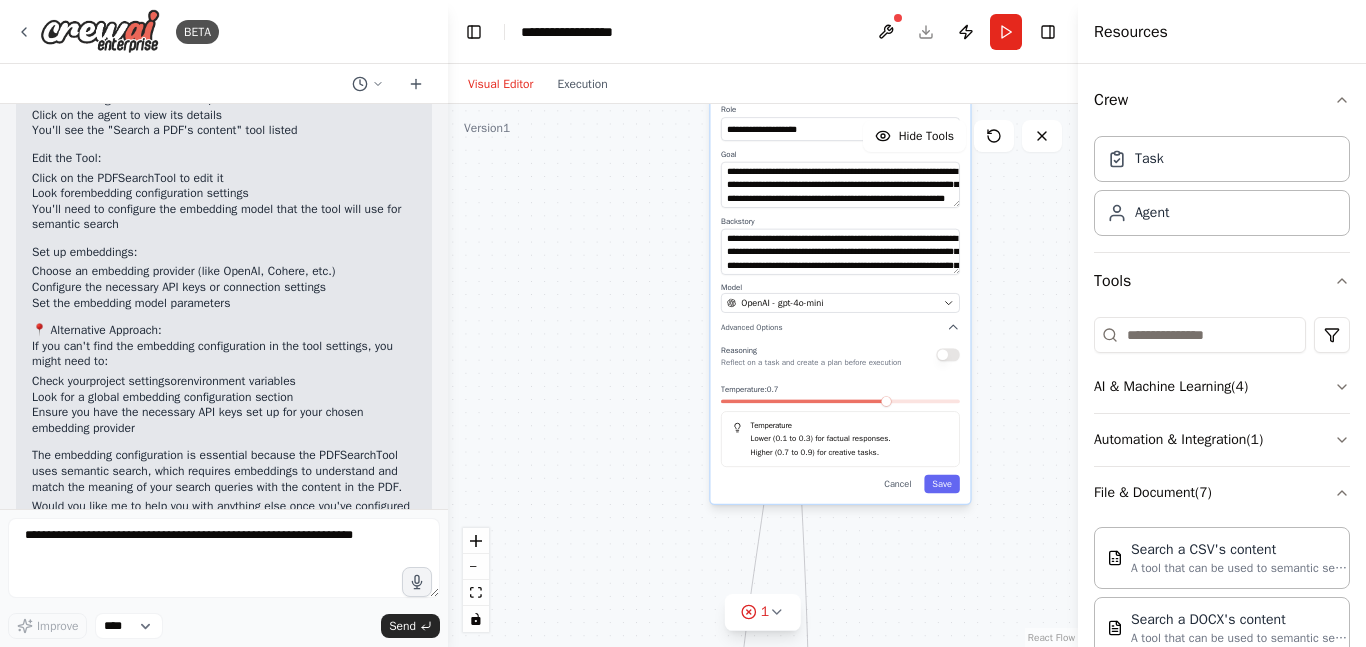 scroll, scrollTop: 1702, scrollLeft: 0, axis: vertical 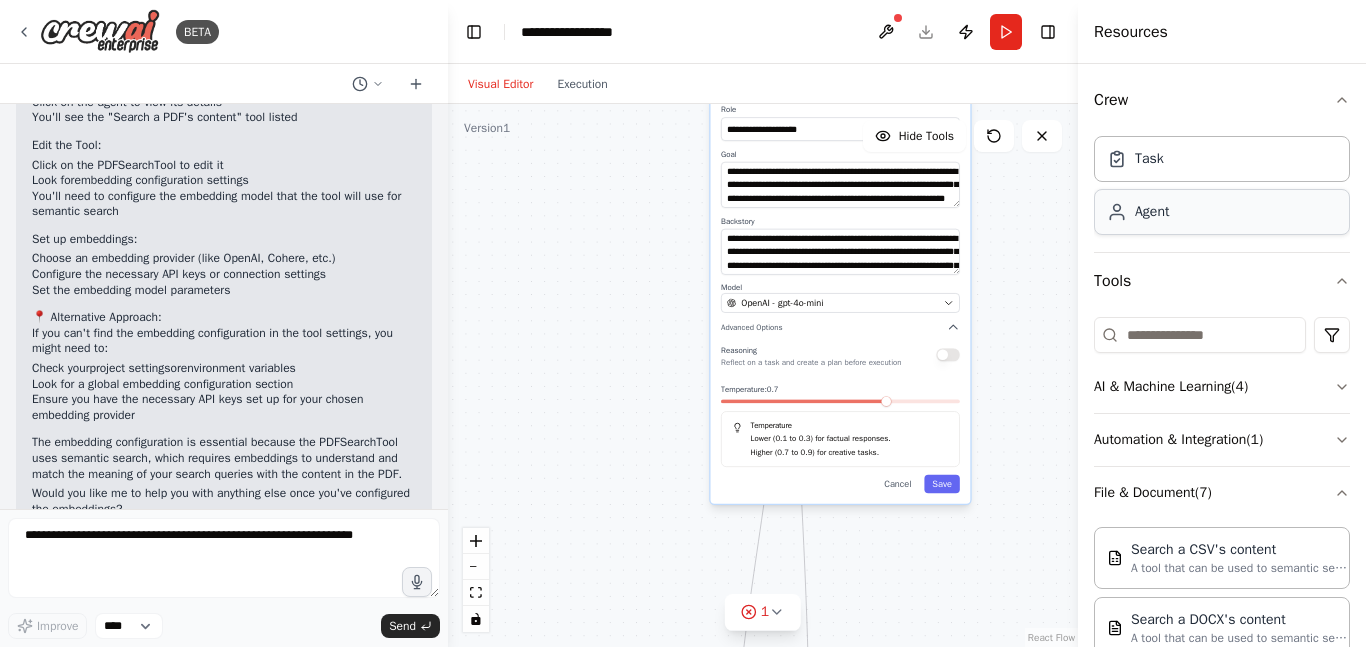 click on "Agent" at bounding box center [1222, 212] 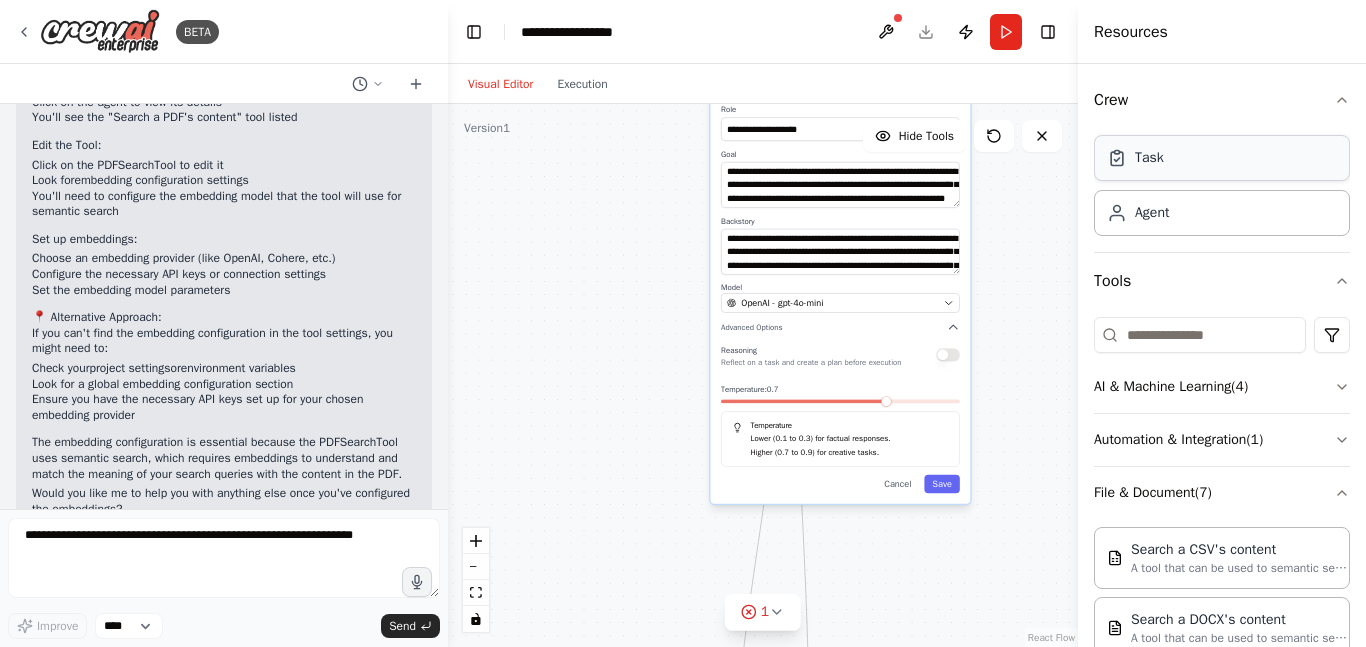 click on "Task" at bounding box center [1222, 158] 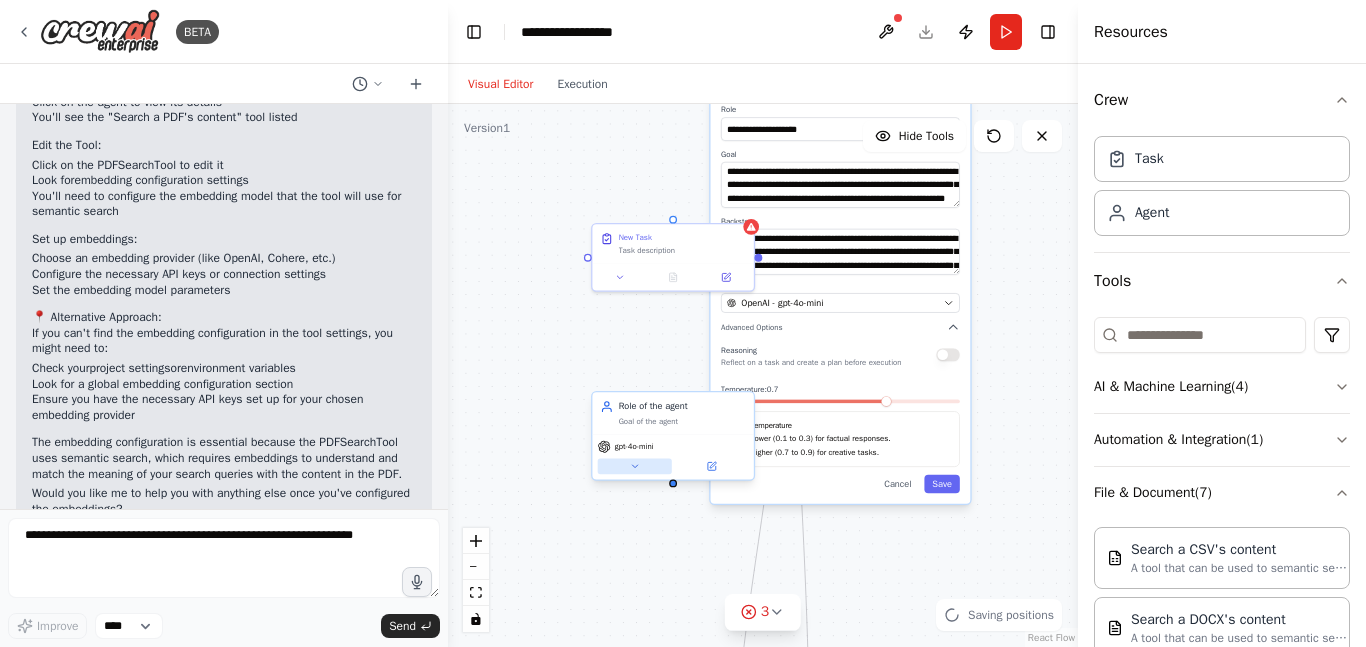 click 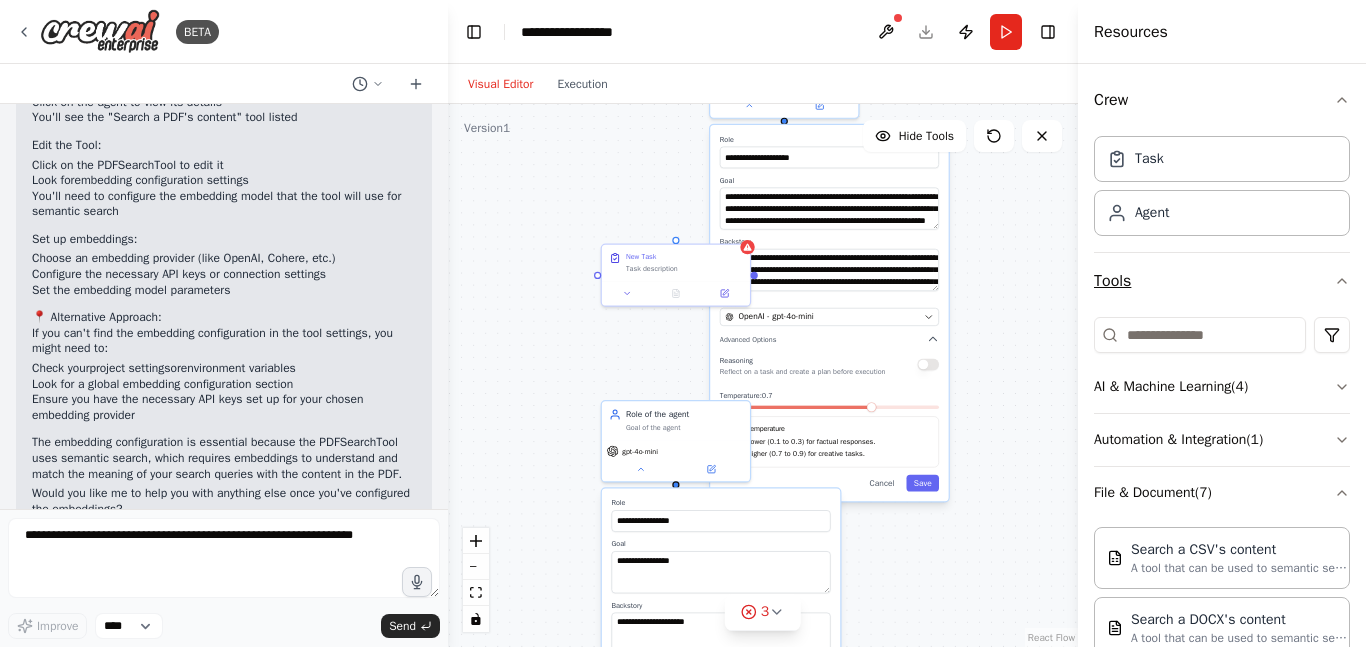 click 